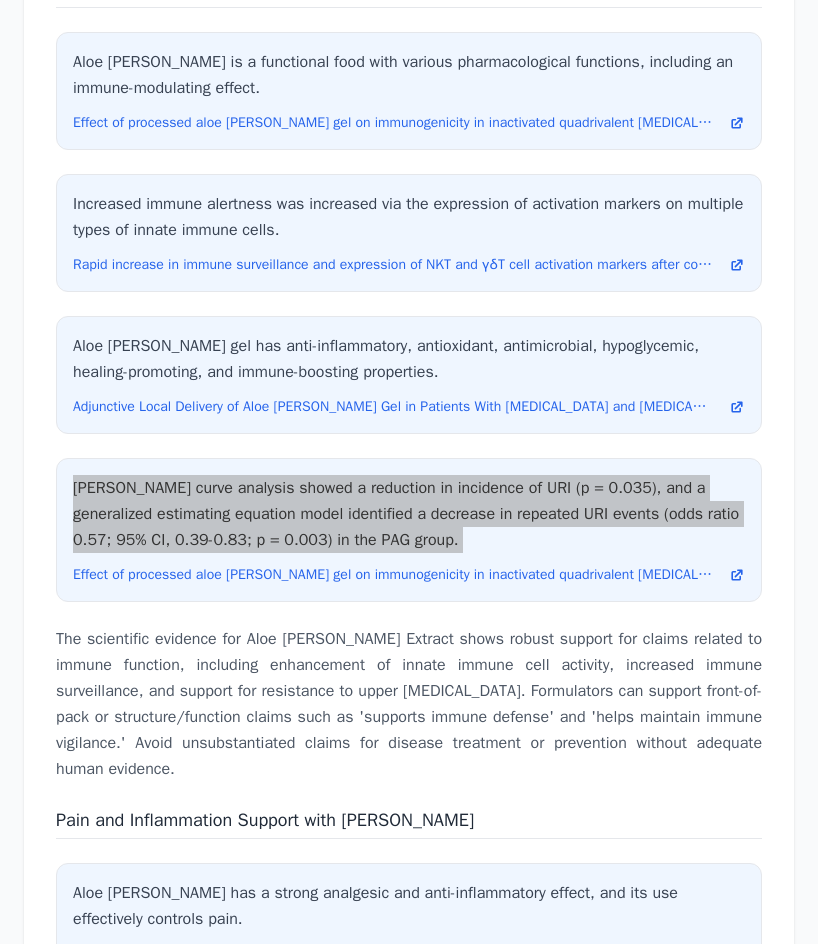 scroll, scrollTop: 4844, scrollLeft: 0, axis: vertical 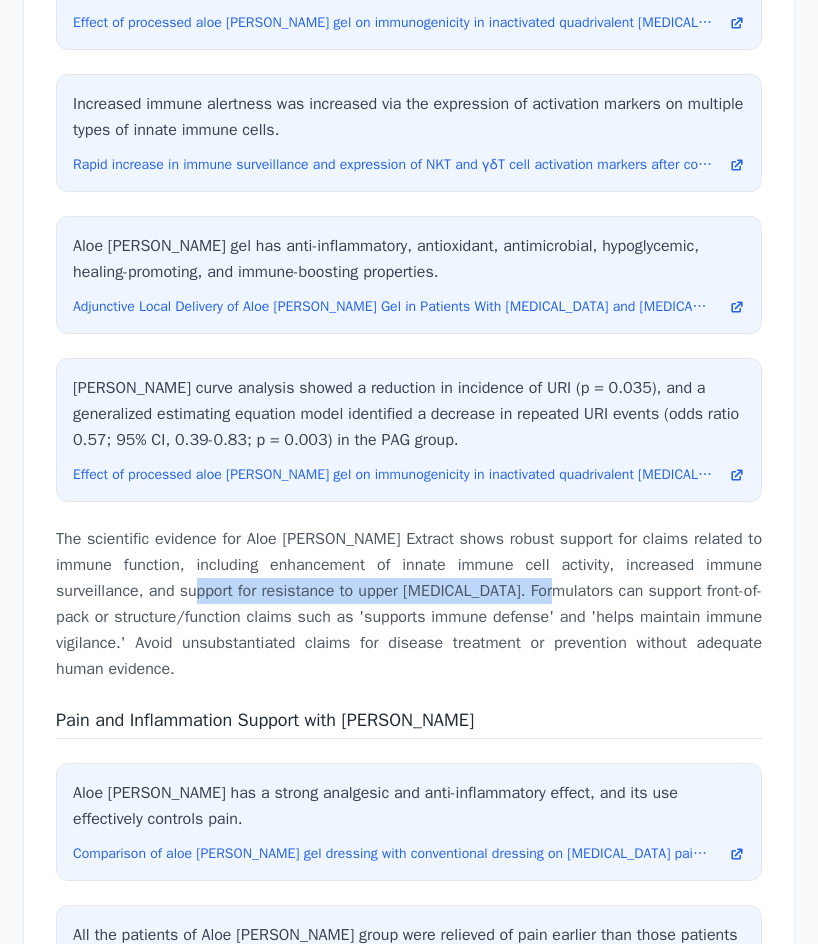 drag, startPoint x: 174, startPoint y: 559, endPoint x: 507, endPoint y: 553, distance: 333.05405 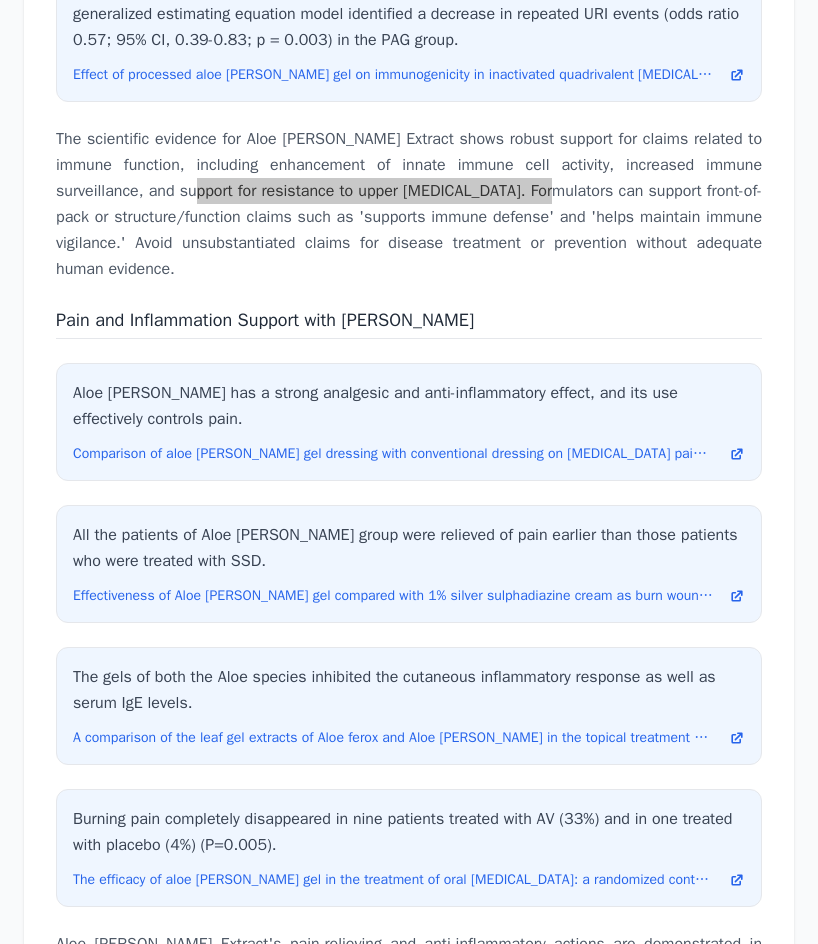 scroll, scrollTop: 5544, scrollLeft: 0, axis: vertical 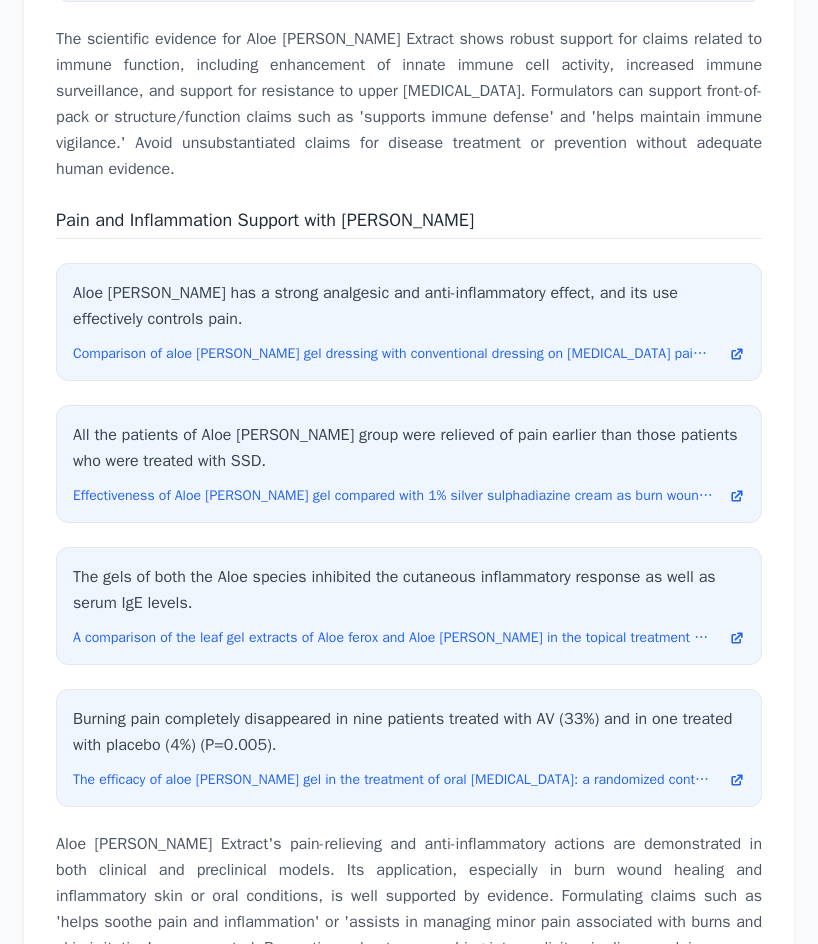 click on "Pain and Inflammation Support with [PERSON_NAME]" at bounding box center (265, 220) 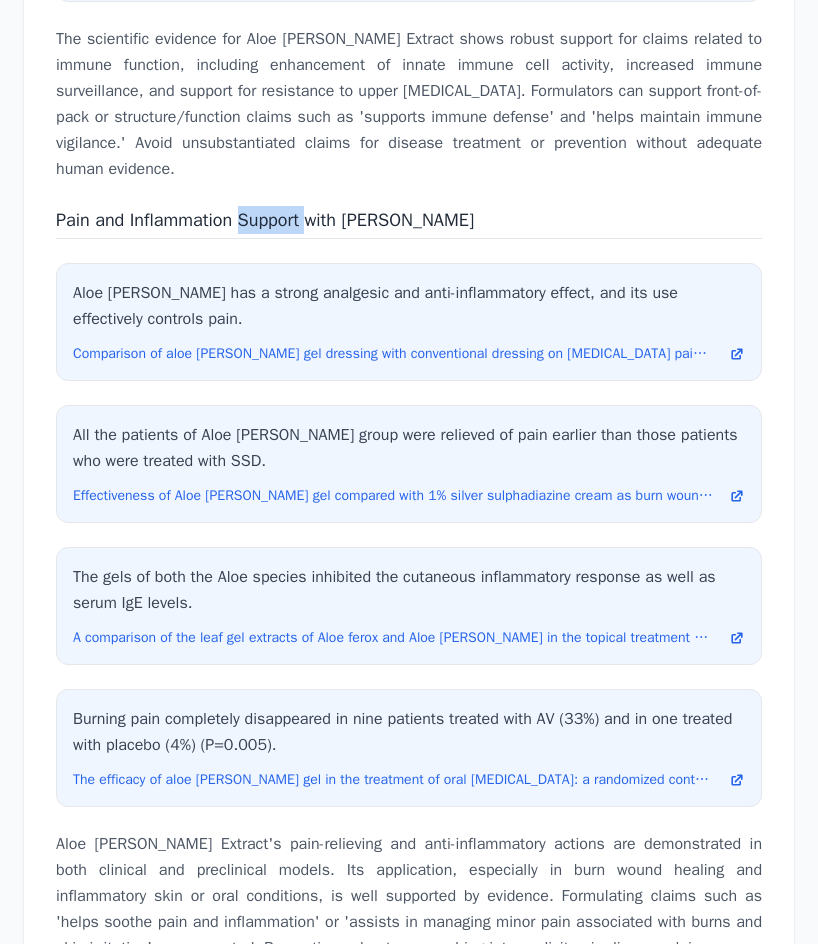 click on "Pain and Inflammation Support with [PERSON_NAME]" at bounding box center [265, 220] 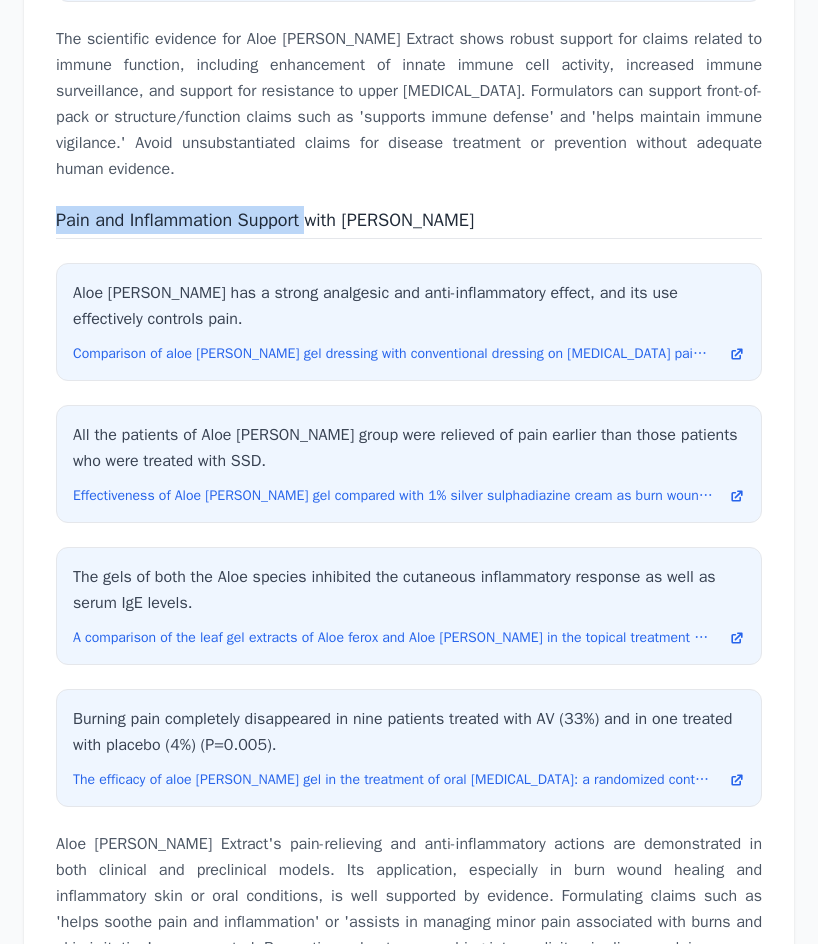 drag, startPoint x: 320, startPoint y: 184, endPoint x: 16, endPoint y: 155, distance: 305.3801 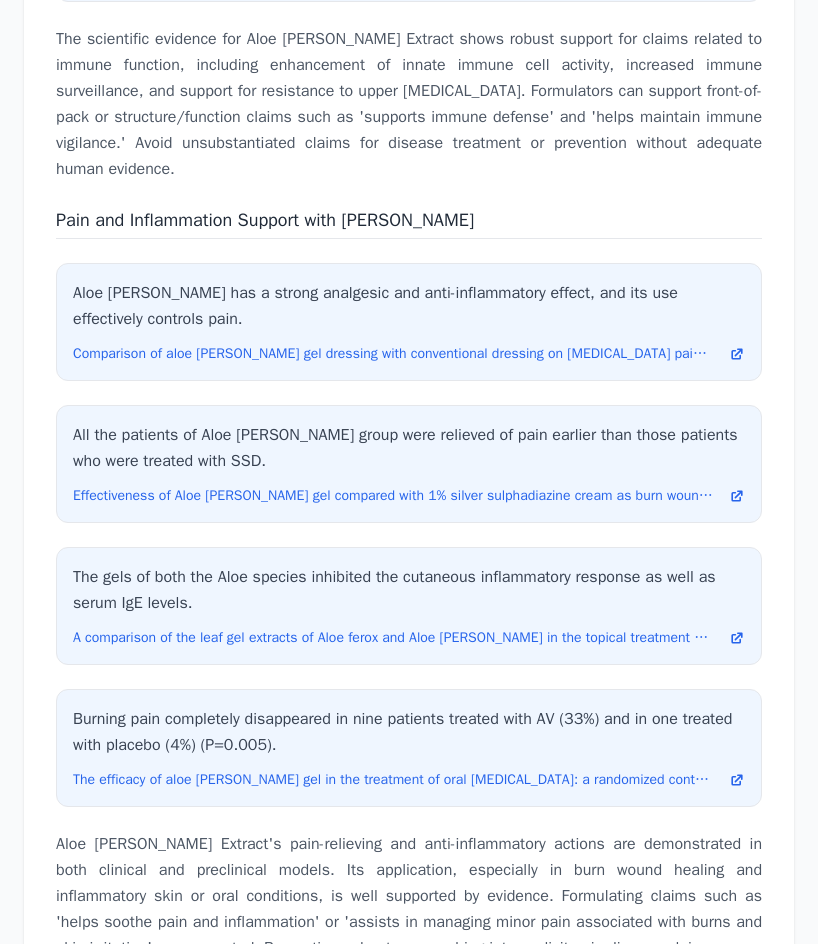 click on "Aloe [PERSON_NAME] Extract's pain-relieving and anti-inflammatory actions are demonstrated in both clinical and preclinical models. Its application, especially in burn wound healing and inflammatory skin or oral conditions, is well supported by evidence. Formulating claims such as 'helps soothe pain and inflammation' or 'assists in managing minor pain associated with burns and skin irritation' are supported. Be cautious about overreaching into explicit pain disease claims." at bounding box center (409, 896) 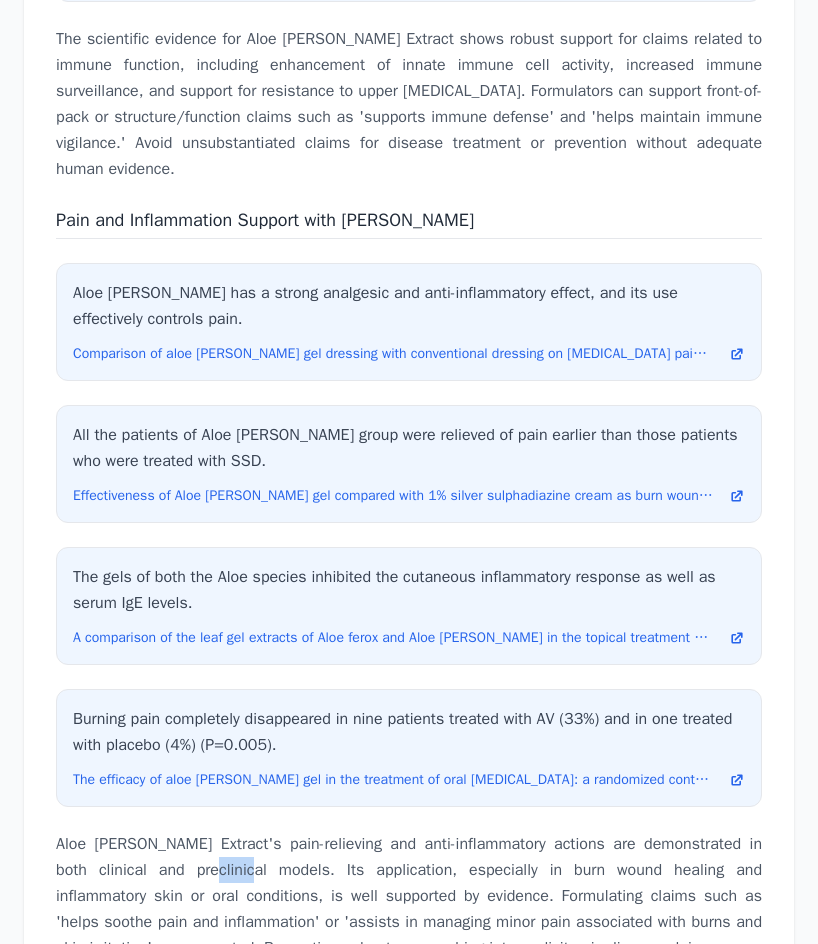 click on "Aloe [PERSON_NAME] Extract's pain-relieving and anti-inflammatory actions are demonstrated in both clinical and preclinical models. Its application, especially in burn wound healing and inflammatory skin or oral conditions, is well supported by evidence. Formulating claims such as 'helps soothe pain and inflammation' or 'assists in managing minor pain associated with burns and skin irritation' are supported. Be cautious about overreaching into explicit pain disease claims." at bounding box center (409, 896) 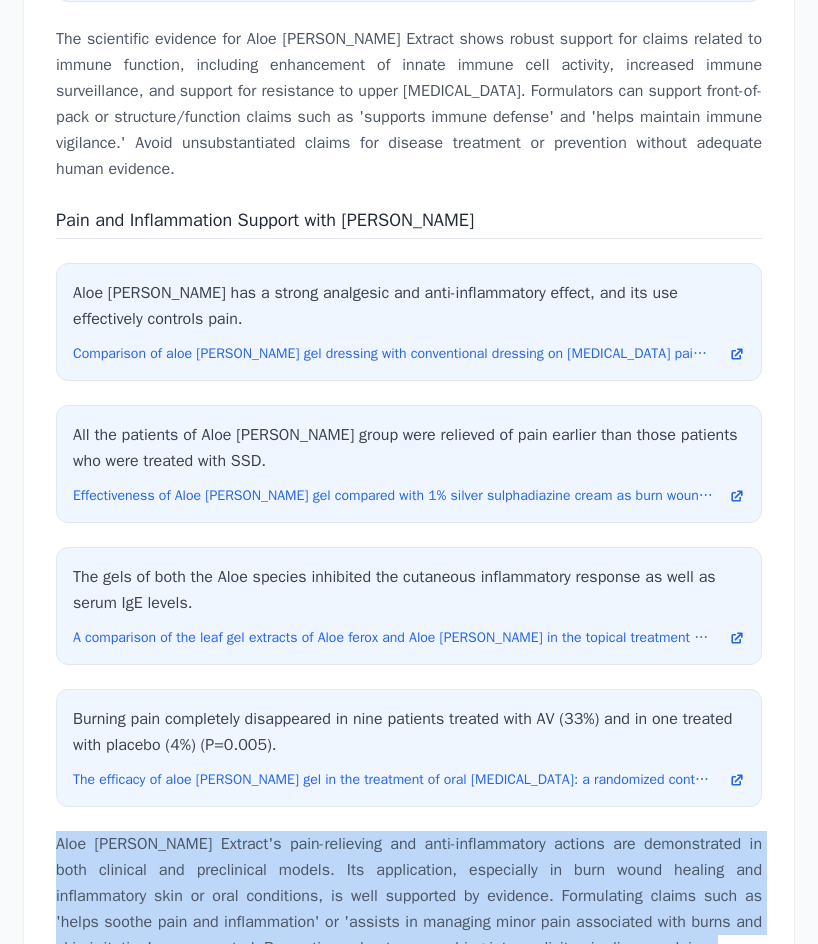 click on "Aloe [PERSON_NAME] Extract's pain-relieving and anti-inflammatory actions are demonstrated in both clinical and preclinical models. Its application, especially in burn wound healing and inflammatory skin or oral conditions, is well supported by evidence. Formulating claims such as 'helps soothe pain and inflammation' or 'assists in managing minor pain associated with burns and skin irritation' are supported. Be cautious about overreaching into explicit pain disease claims." at bounding box center [409, 896] 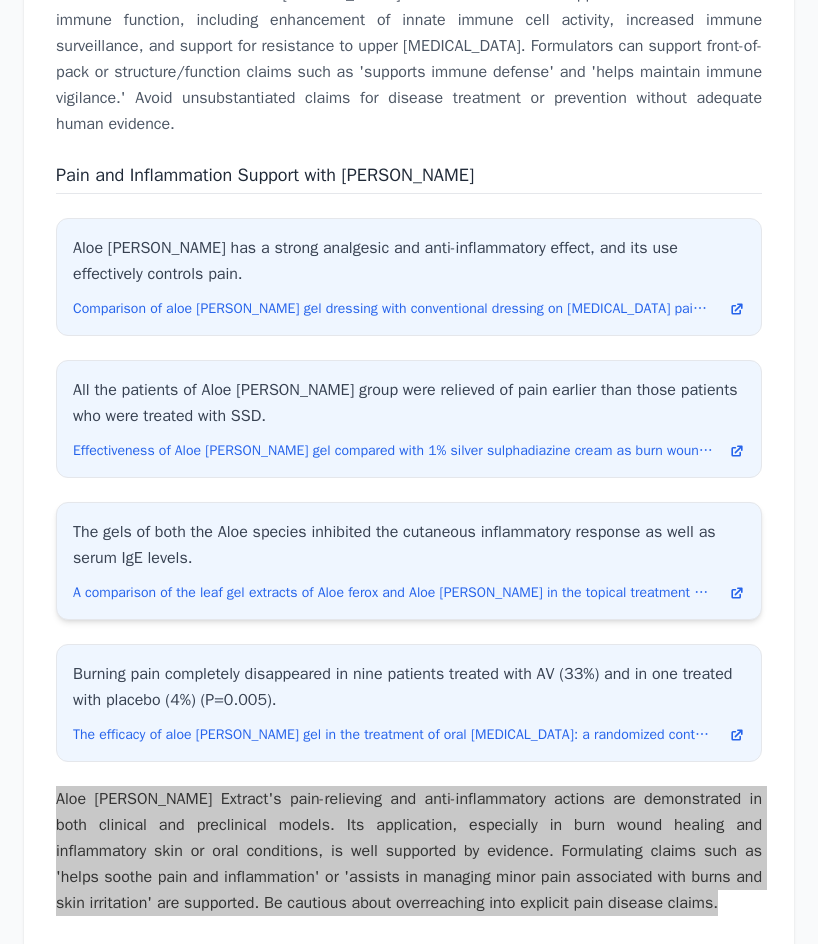 scroll, scrollTop: 5544, scrollLeft: 0, axis: vertical 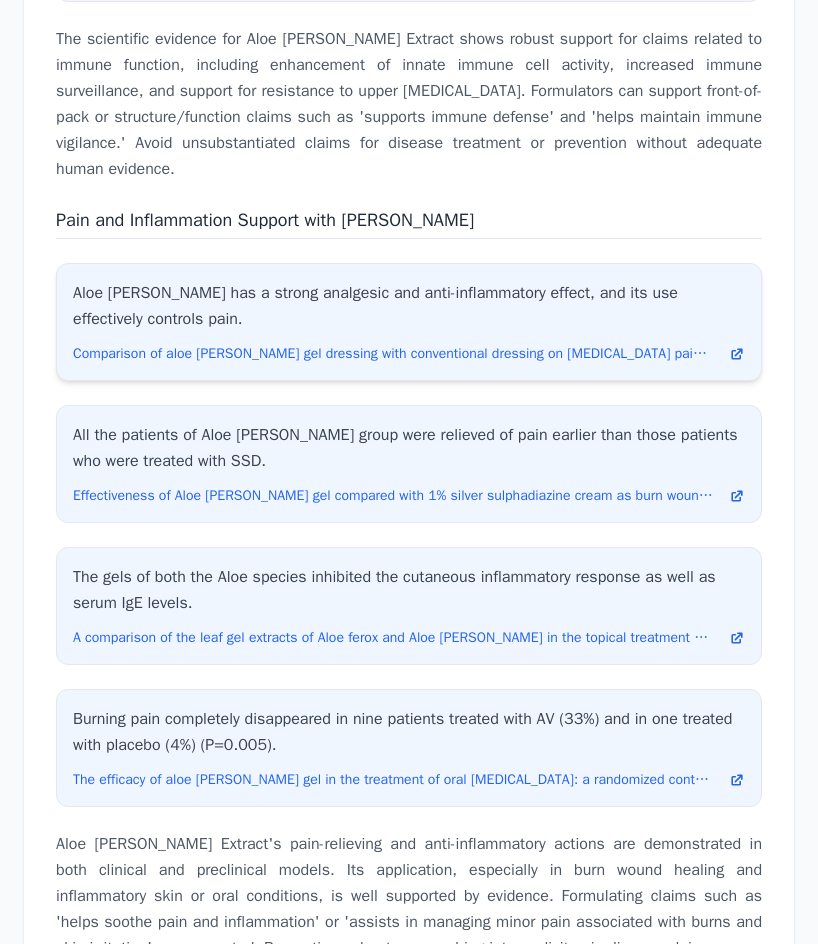 click on "Aloe [PERSON_NAME] has a strong analgesic and anti-inflammatory effect, and its use effectively controls pain." at bounding box center (409, 306) 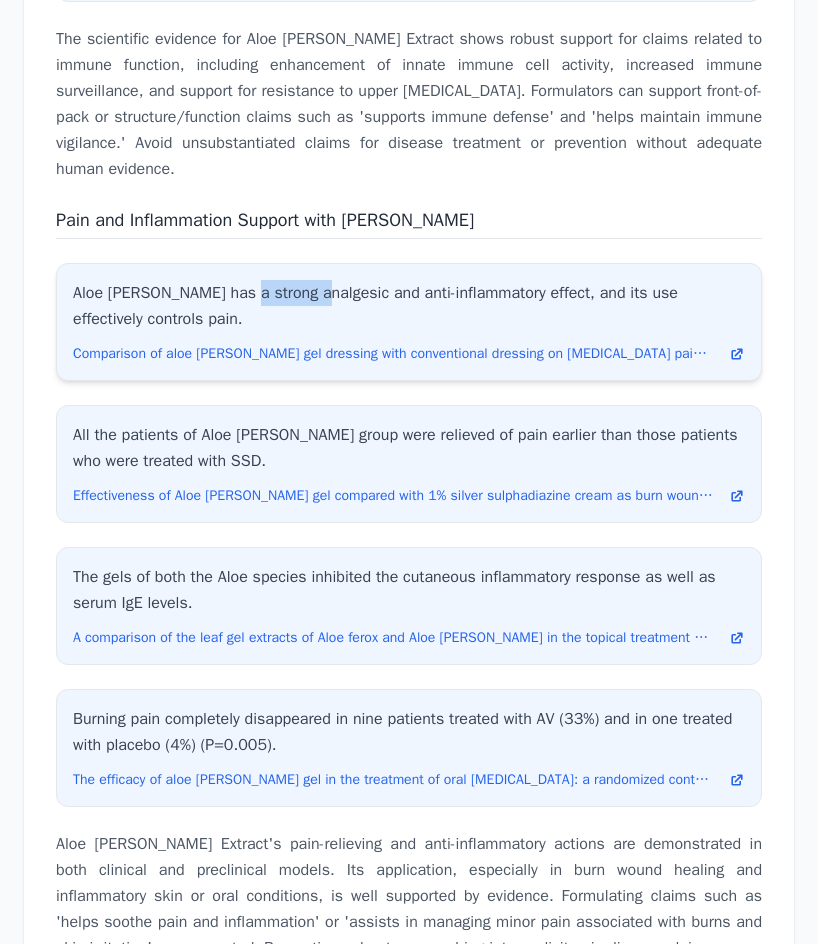 click on "Aloe [PERSON_NAME] has a strong analgesic and anti-inflammatory effect, and its use effectively controls pain." at bounding box center [409, 306] 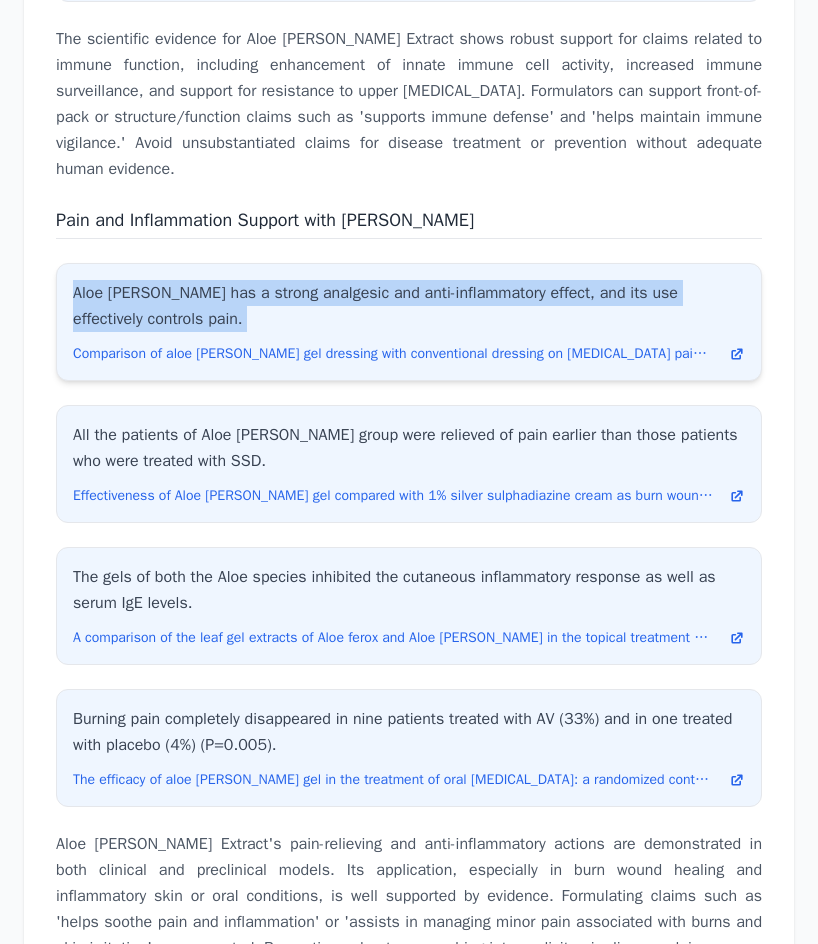 click on "Aloe [PERSON_NAME] has a strong analgesic and anti-inflammatory effect, and its use effectively controls pain." at bounding box center (409, 306) 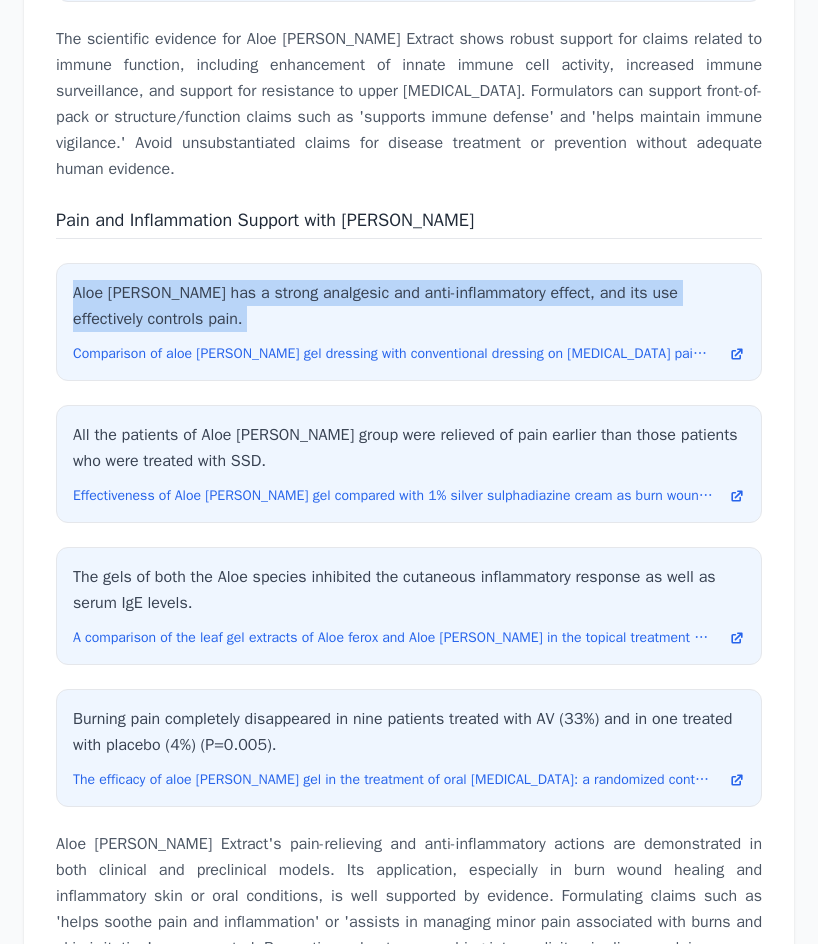 copy on "Aloe [PERSON_NAME] has a strong analgesic and anti-inflammatory effect, and its use effectively controls pain." 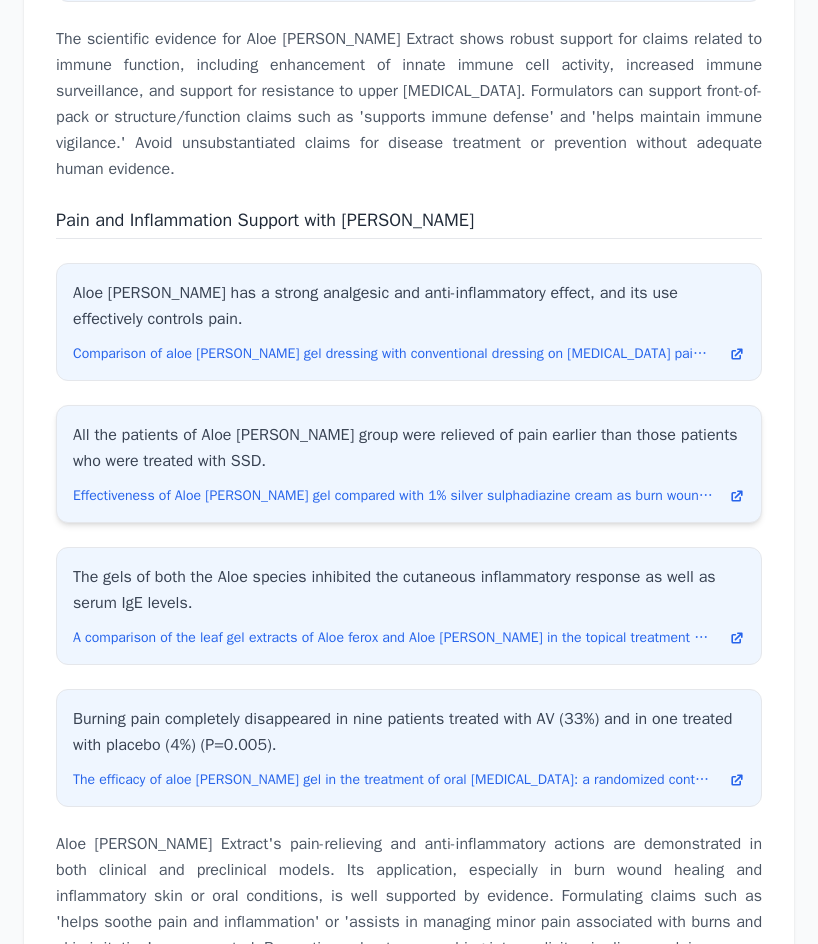 click on "All the patients of Aloe [PERSON_NAME] group were relieved of pain earlier than those patients who were treated with SSD." at bounding box center (409, 448) 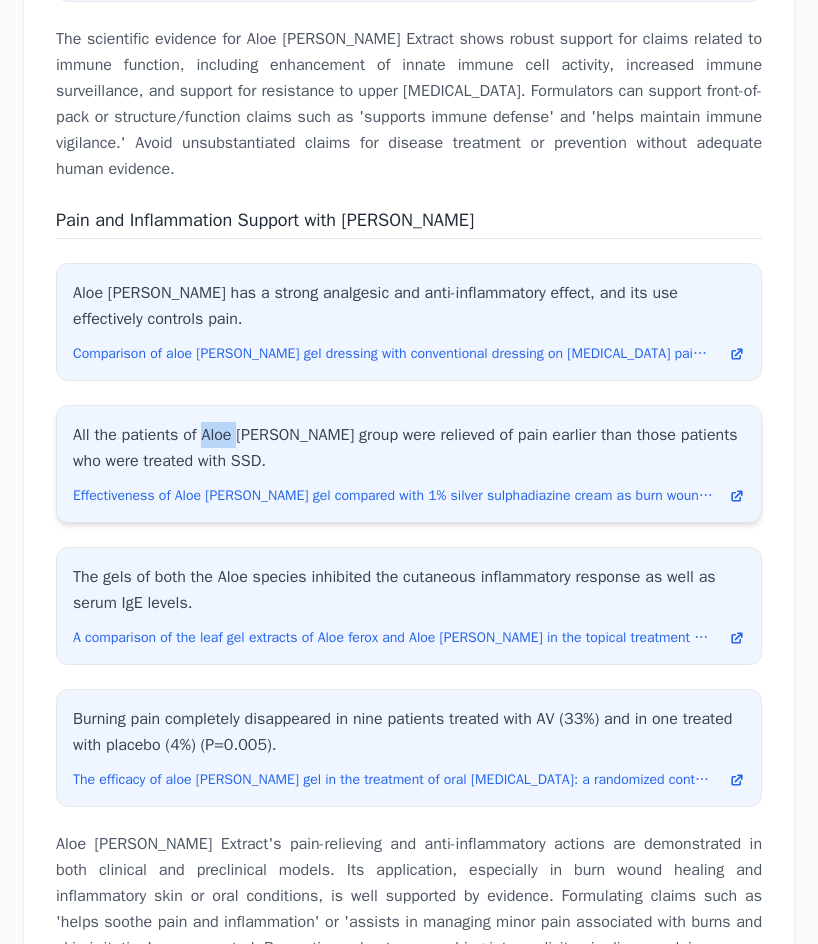 click on "All the patients of Aloe [PERSON_NAME] group were relieved of pain earlier than those patients who were treated with SSD." at bounding box center (409, 448) 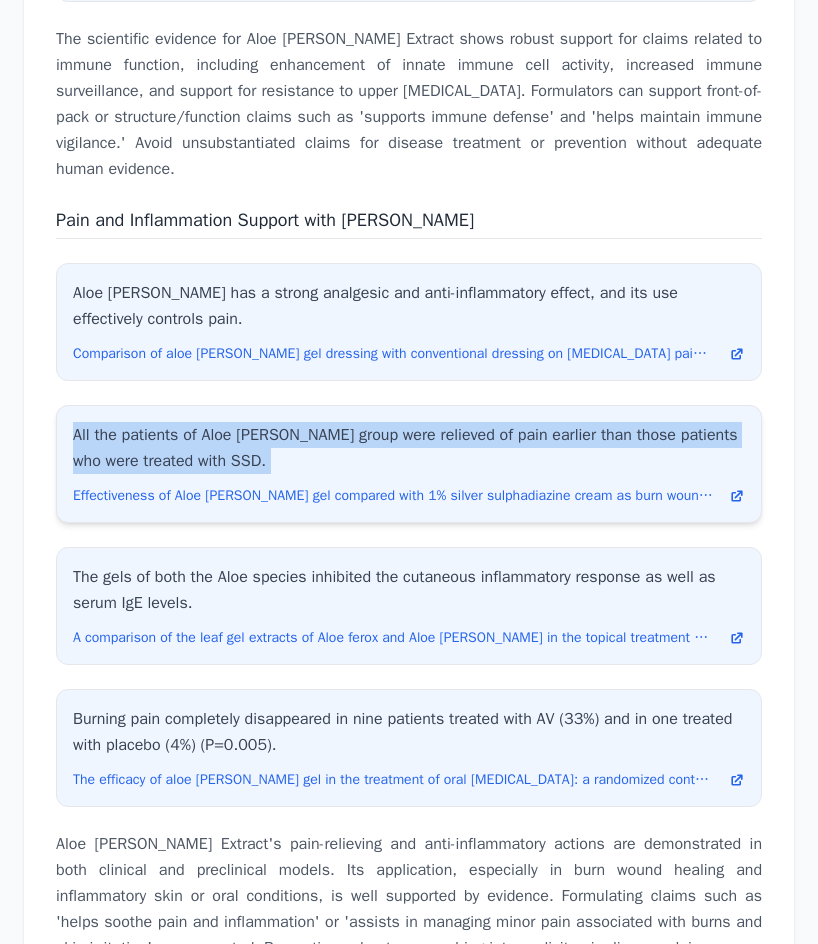 click on "All the patients of Aloe [PERSON_NAME] group were relieved of pain earlier than those patients who were treated with SSD." at bounding box center (409, 448) 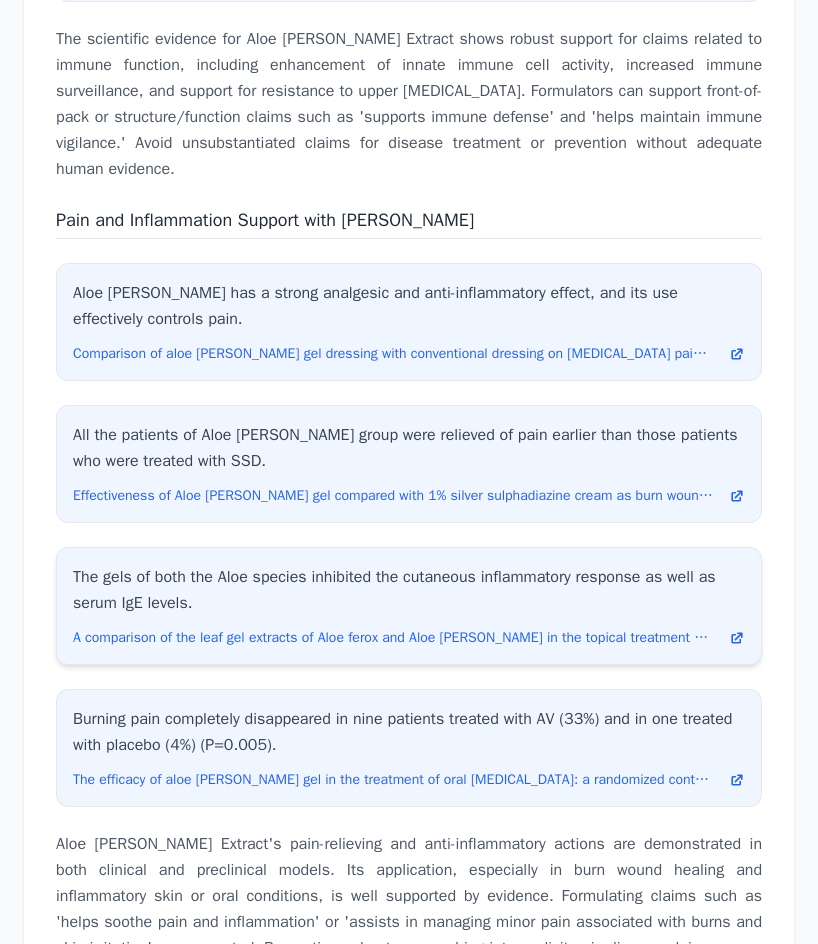click on "The gels of both the Aloe species inhibited the cutaneous inflammatory response as well as serum IgE levels." at bounding box center (409, 590) 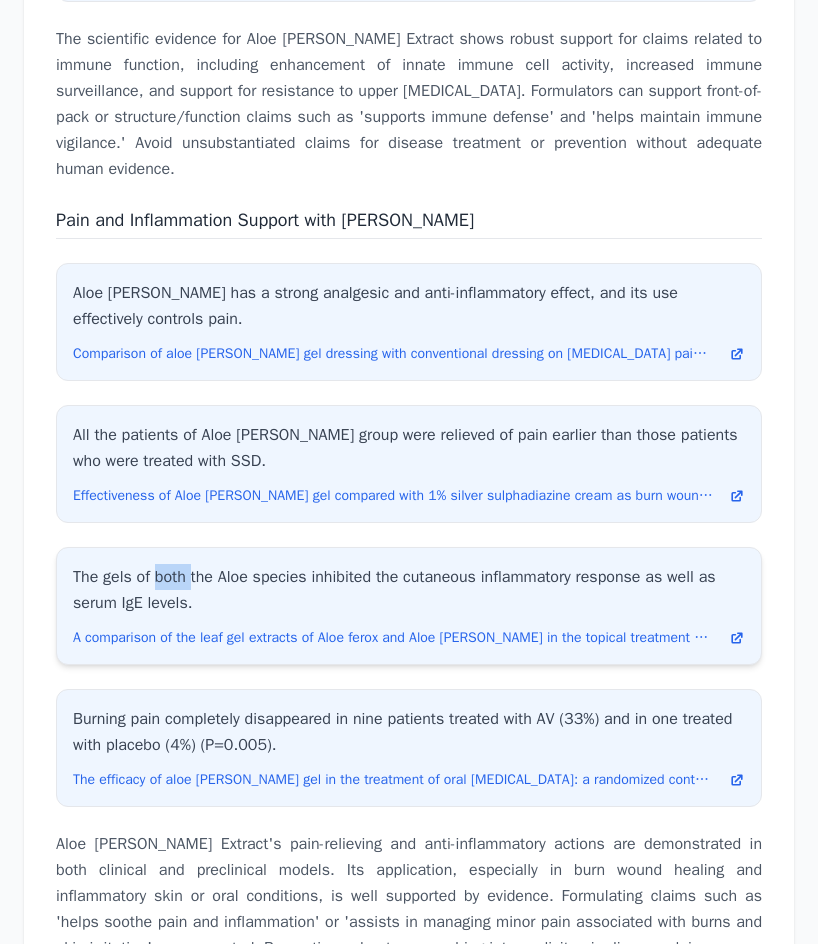 click on "The gels of both the Aloe species inhibited the cutaneous inflammatory response as well as serum IgE levels." at bounding box center [409, 590] 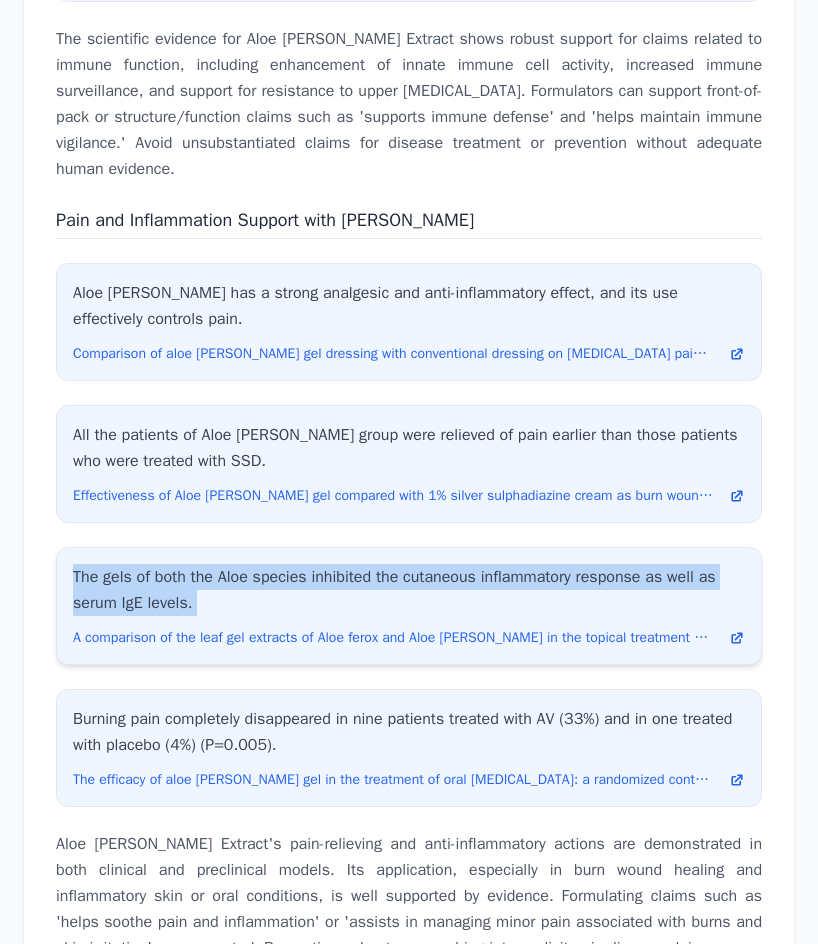 click on "The gels of both the Aloe species inhibited the cutaneous inflammatory response as well as serum IgE levels." at bounding box center [409, 590] 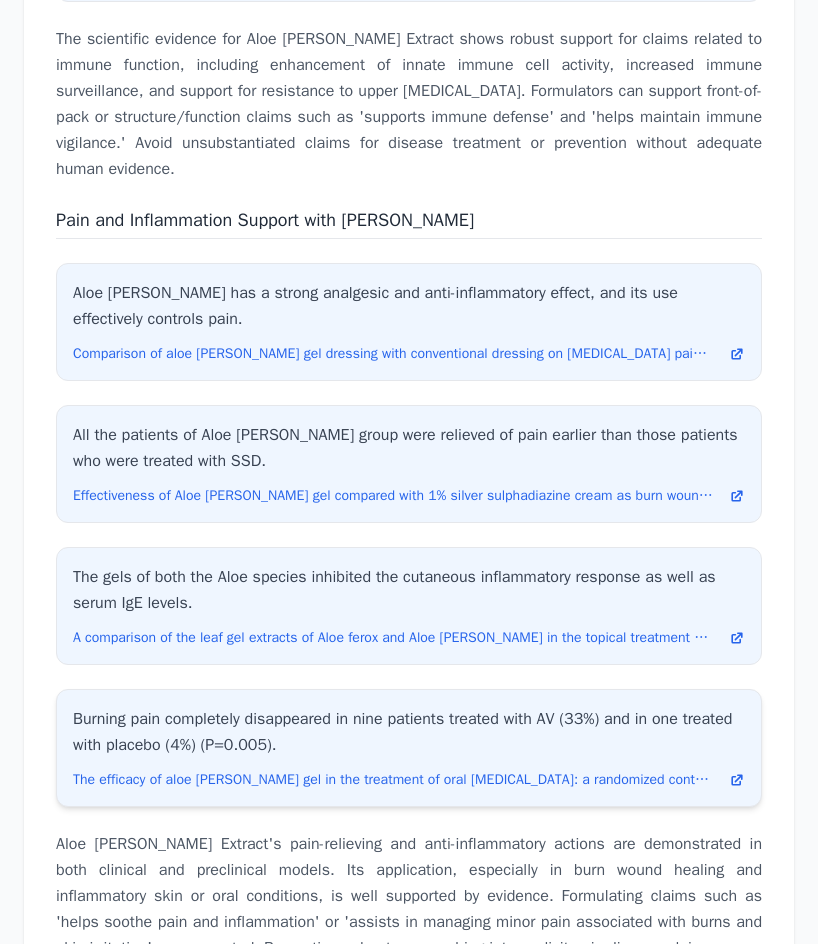 click on "Burning pain completely disappeared in nine patients treated with AV (33%) and in one treated with placebo (4%) (P=0.005)." at bounding box center [409, 732] 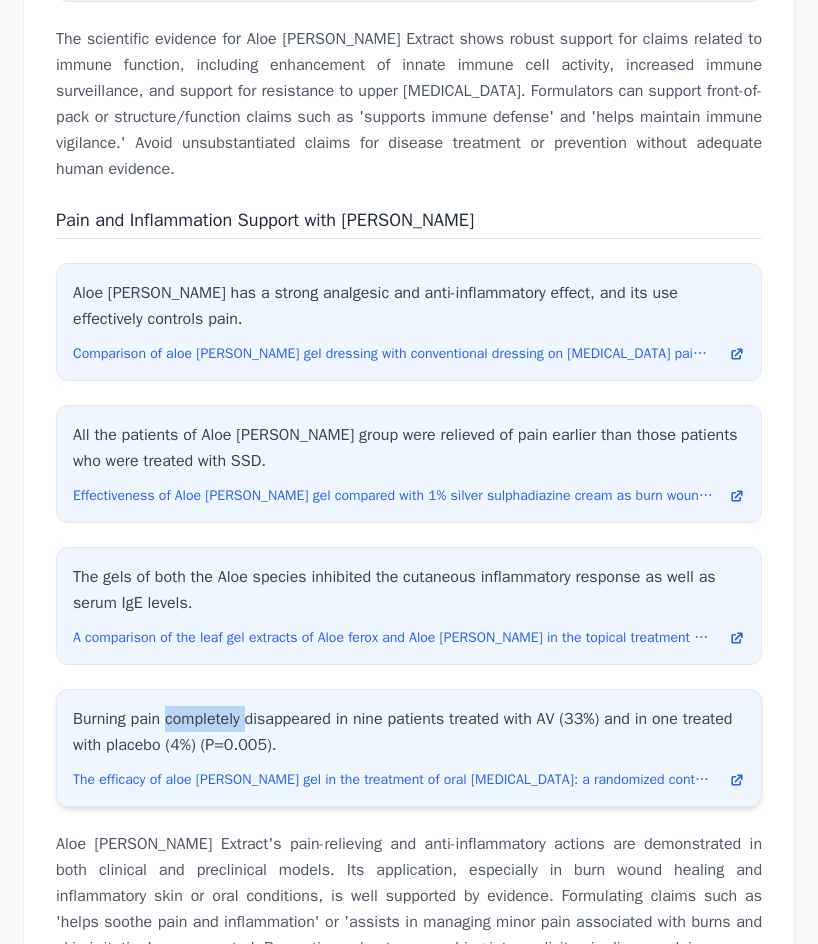 click on "Burning pain completely disappeared in nine patients treated with AV (33%) and in one treated with placebo (4%) (P=0.005)." at bounding box center (409, 732) 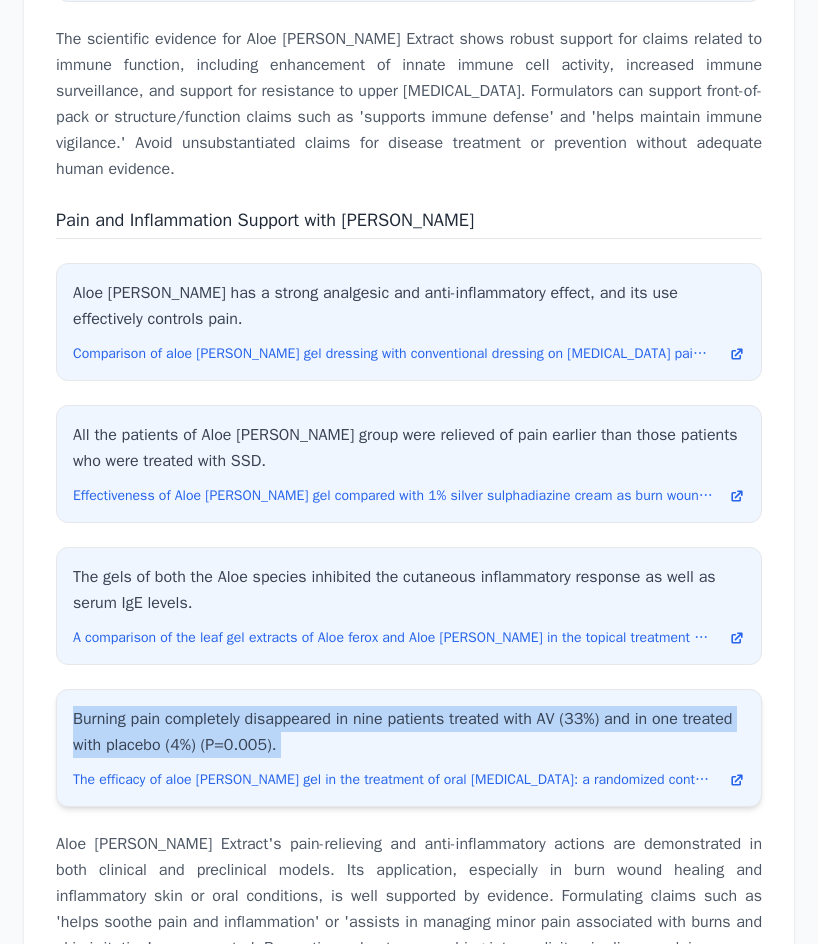 click on "Burning pain completely disappeared in nine patients treated with AV (33%) and in one treated with placebo (4%) (P=0.005)." at bounding box center [409, 732] 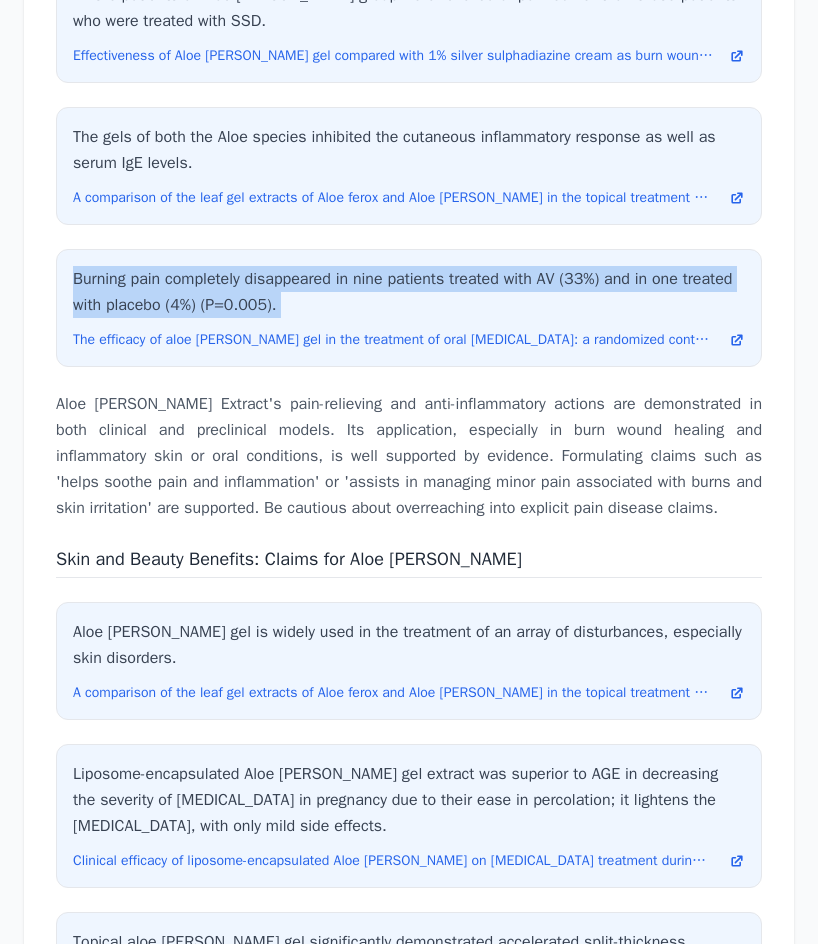 scroll, scrollTop: 6244, scrollLeft: 0, axis: vertical 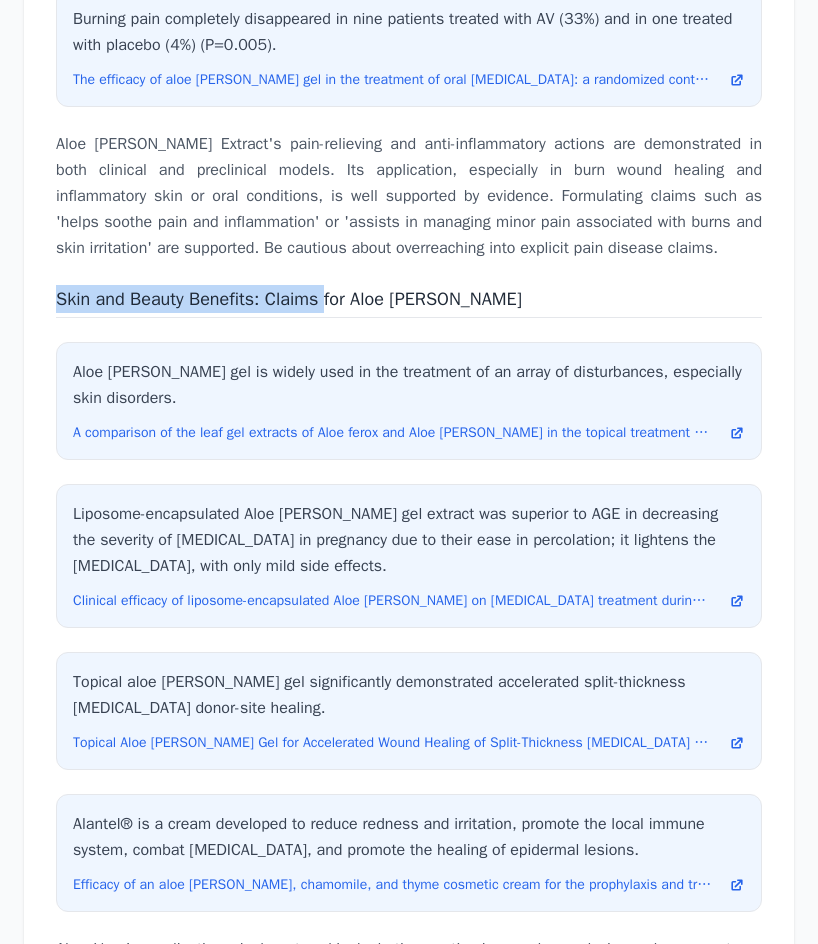 drag, startPoint x: 327, startPoint y: 271, endPoint x: 63, endPoint y: 272, distance: 264.0019 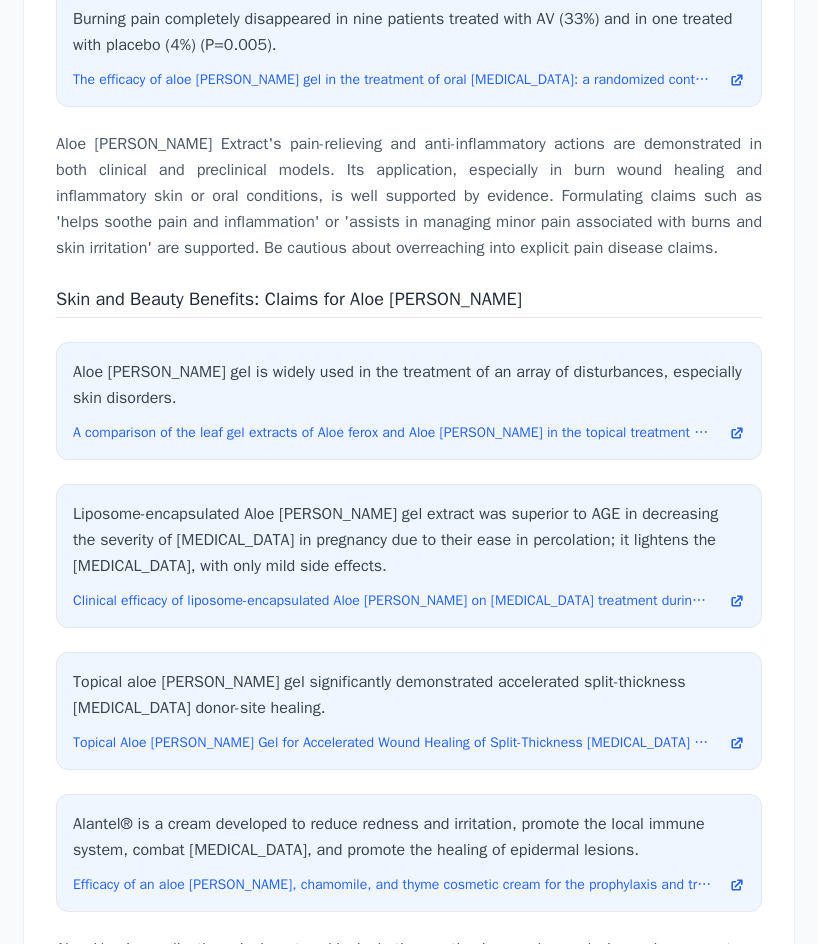 click on "Skin and Beauty Benefits: Claims for Aloe [PERSON_NAME]" at bounding box center [409, 301] 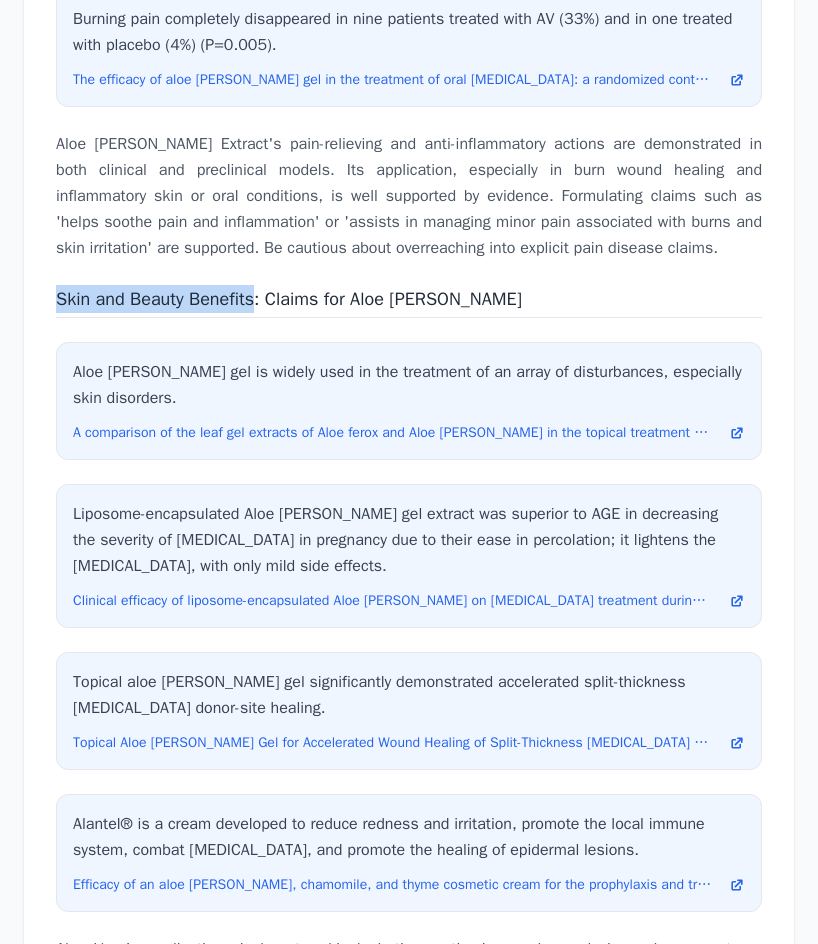 drag, startPoint x: 262, startPoint y: 266, endPoint x: 46, endPoint y: 274, distance: 216.1481 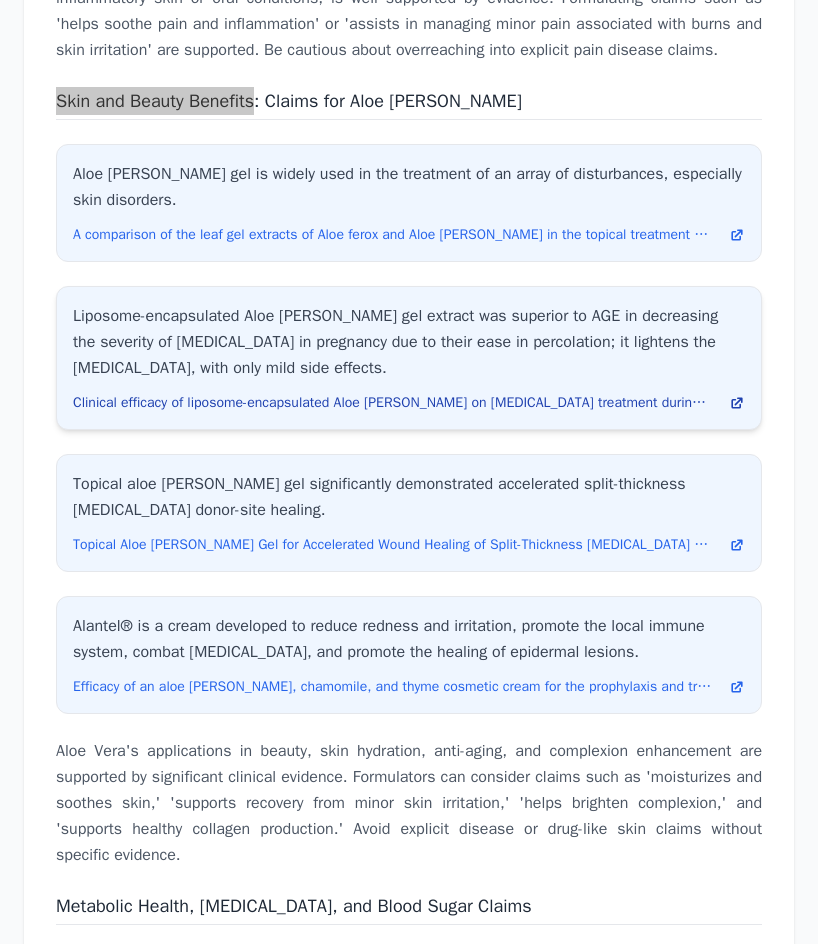 scroll, scrollTop: 6444, scrollLeft: 0, axis: vertical 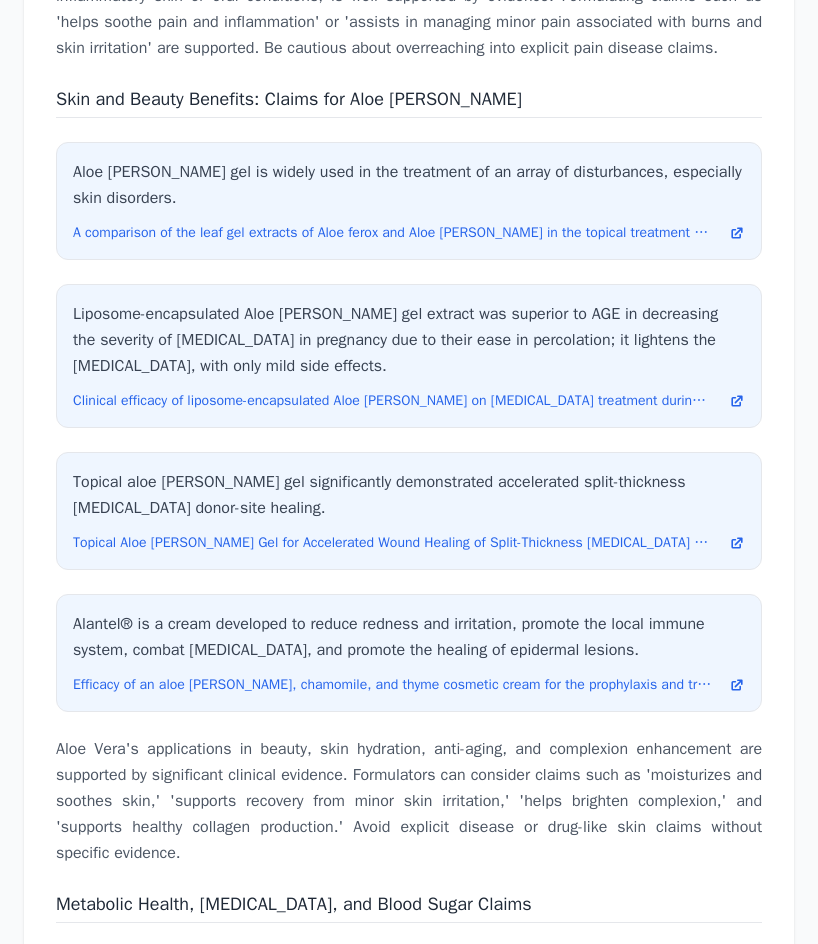 click on "Aloe Vera's applications in beauty, skin hydration, anti-aging, and complexion enhancement are supported by significant clinical evidence. Formulators can consider claims such as 'moisturizes and soothes skin,' 'supports recovery from minor skin irritation,' 'helps brighten complexion,' and 'supports healthy collagen production.' Avoid explicit disease or drug-like skin claims without specific evidence." at bounding box center [409, 801] 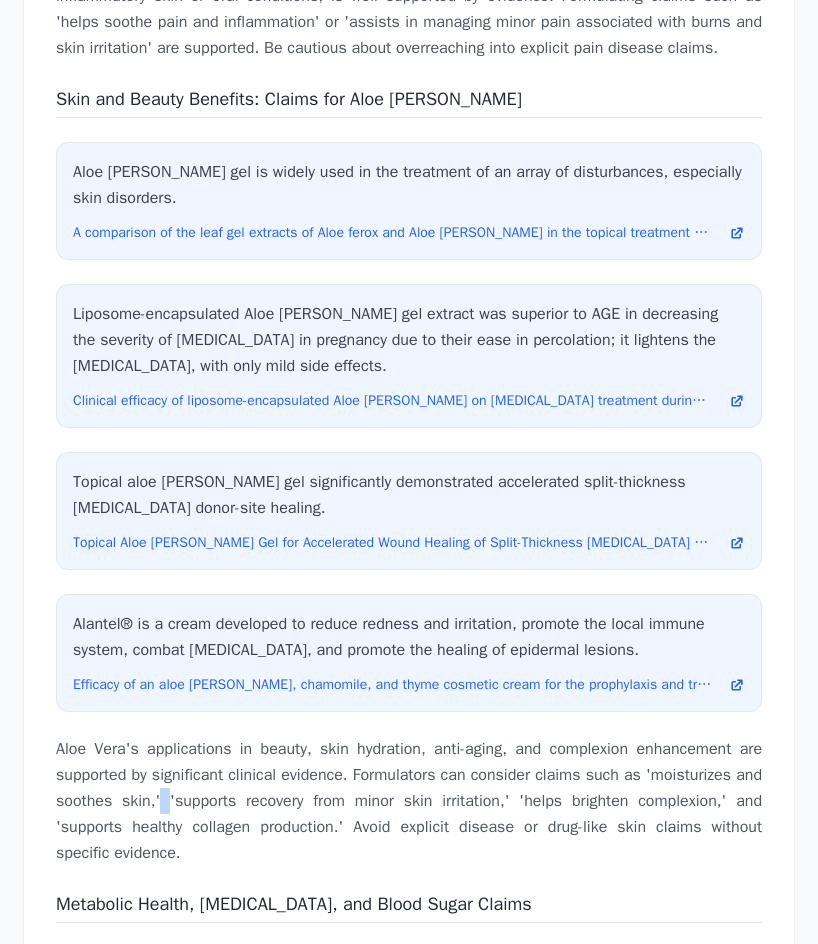 click on "Aloe Vera's applications in beauty, skin hydration, anti-aging, and complexion enhancement are supported by significant clinical evidence. Formulators can consider claims such as 'moisturizes and soothes skin,' 'supports recovery from minor skin irritation,' 'helps brighten complexion,' and 'supports healthy collagen production.' Avoid explicit disease or drug-like skin claims without specific evidence." at bounding box center [409, 801] 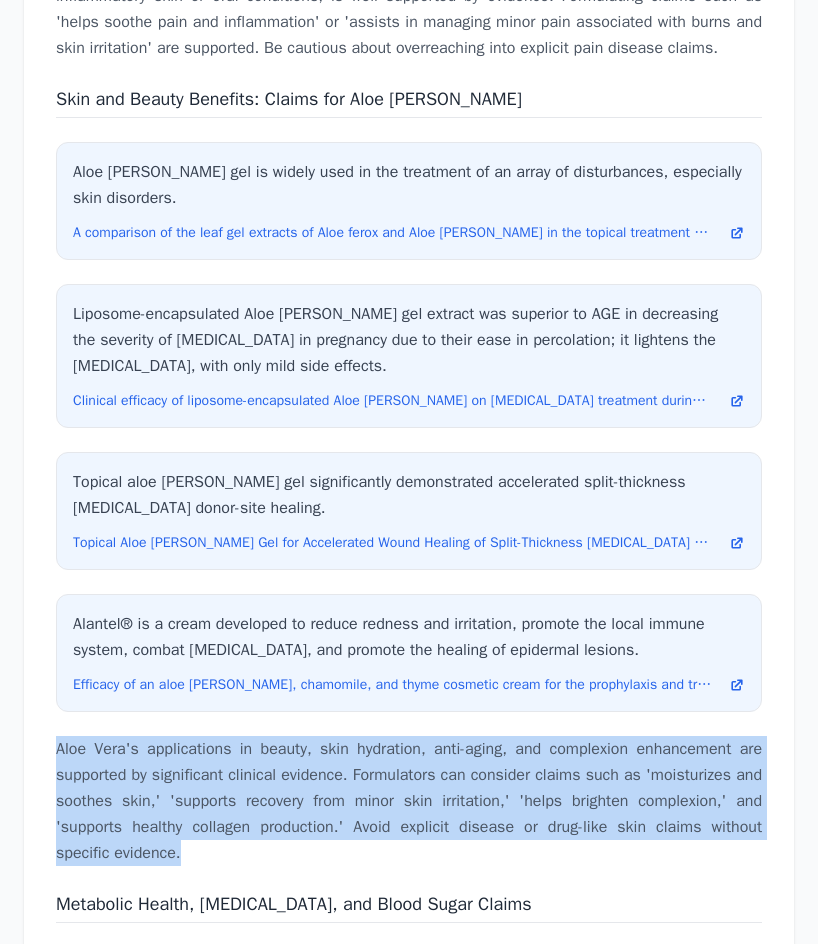 click on "Aloe Vera's applications in beauty, skin hydration, anti-aging, and complexion enhancement are supported by significant clinical evidence. Formulators can consider claims such as 'moisturizes and soothes skin,' 'supports recovery from minor skin irritation,' 'helps brighten complexion,' and 'supports healthy collagen production.' Avoid explicit disease or drug-like skin claims without specific evidence." at bounding box center [409, 801] 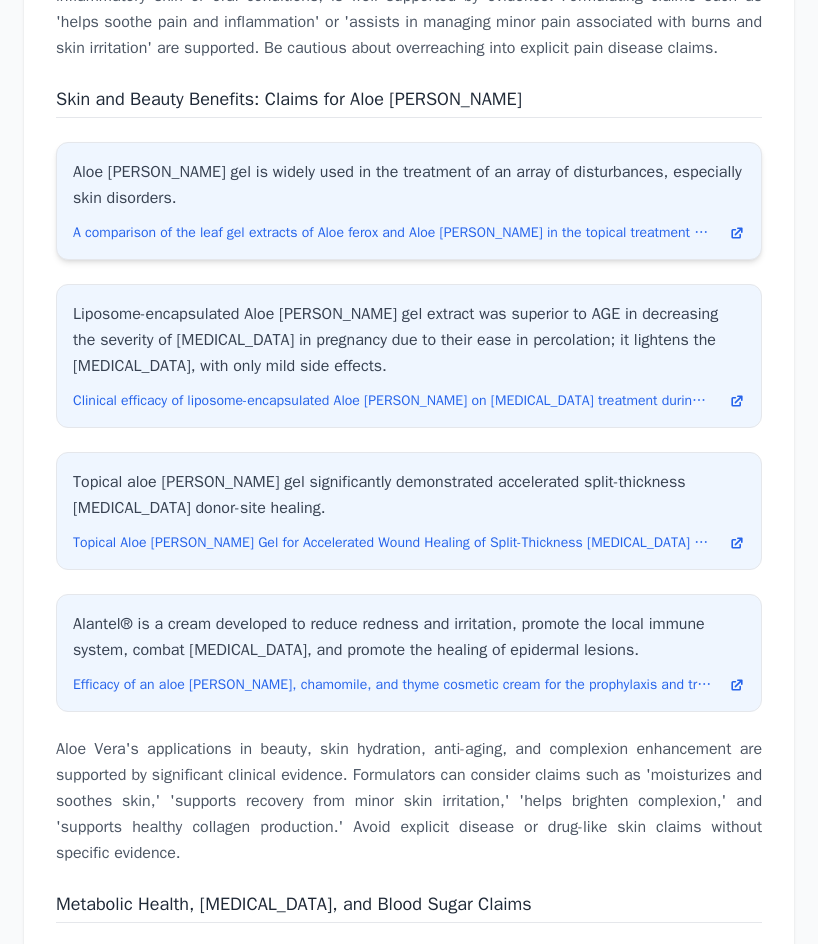 click on "Aloe [PERSON_NAME] gel is widely used in the treatment of an array of disturbances, especially skin disorders." at bounding box center (409, 185) 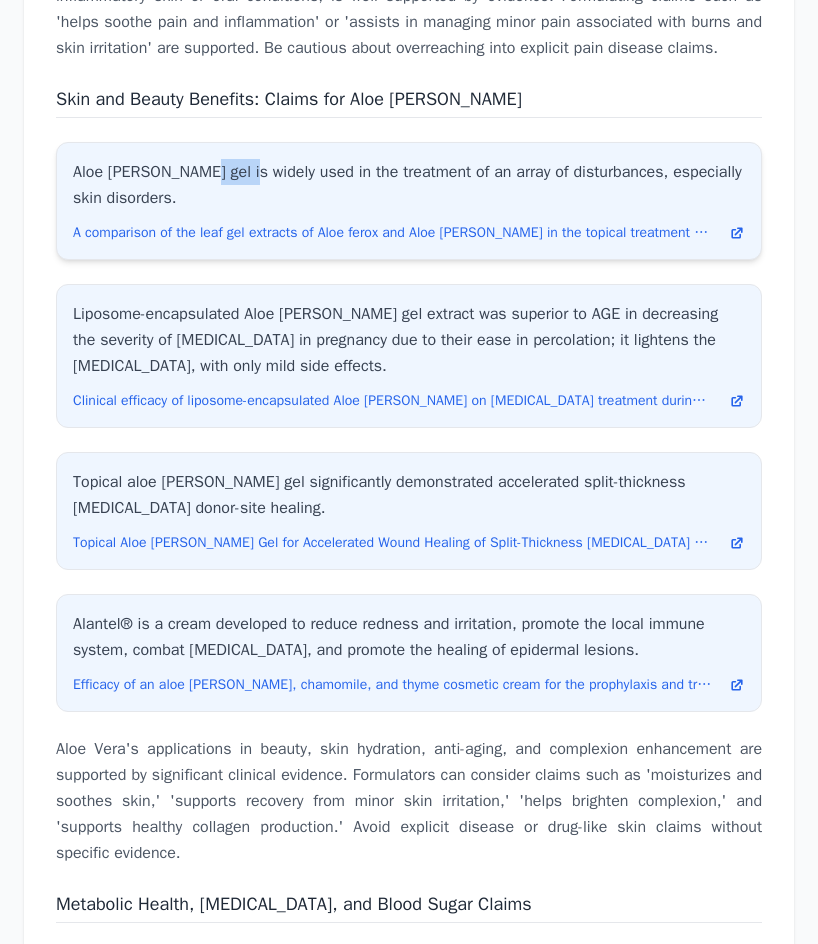 click on "Aloe [PERSON_NAME] gel is widely used in the treatment of an array of disturbances, especially skin disorders." at bounding box center [409, 185] 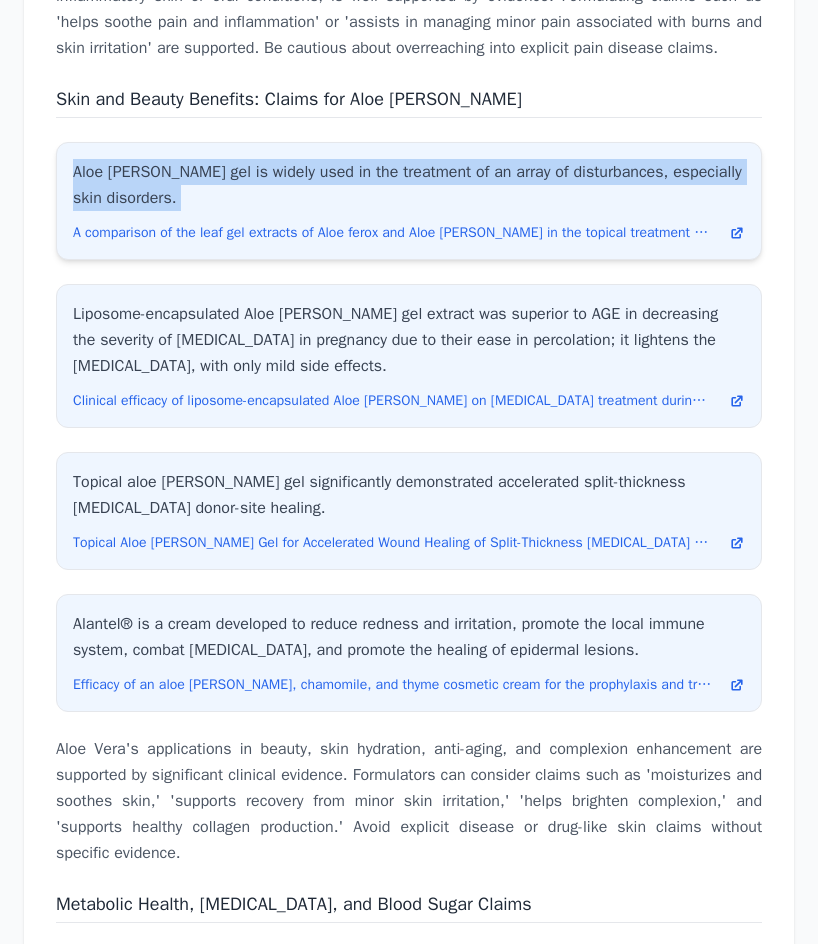 click on "Aloe [PERSON_NAME] gel is widely used in the treatment of an array of disturbances, especially skin disorders." at bounding box center [409, 185] 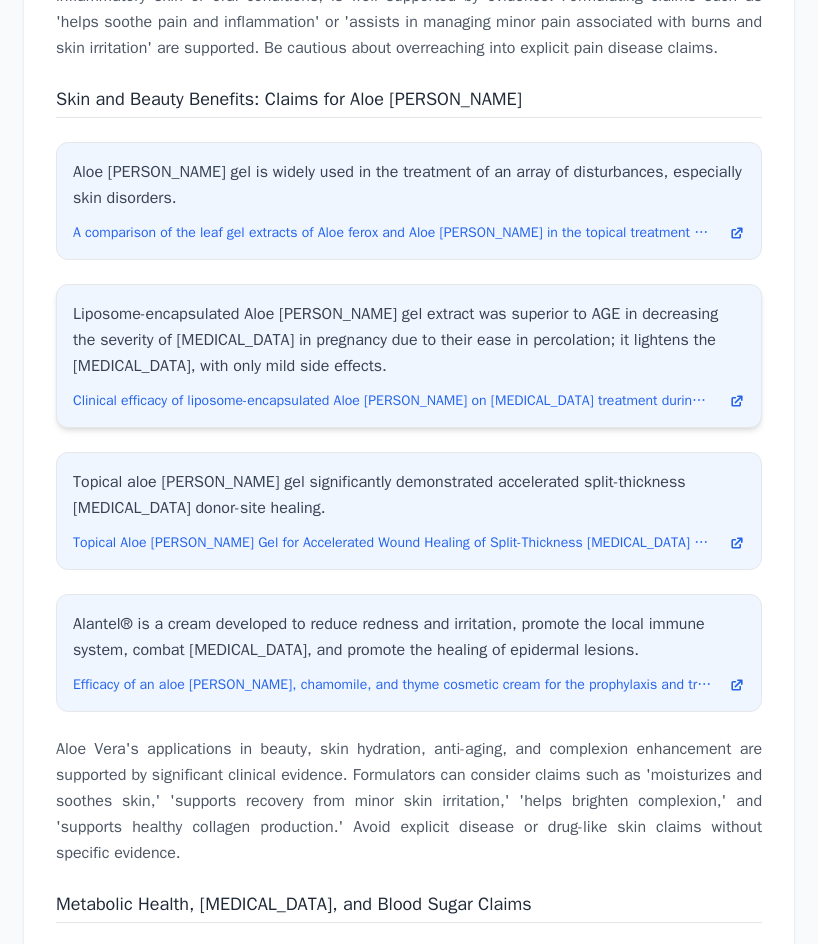 click on "Liposome-encapsulated Aloe [PERSON_NAME] gel extract was superior to AGE in decreasing the severity of [MEDICAL_DATA] in pregnancy due to their ease in percolation; it lightens the [MEDICAL_DATA], with only mild side effects." at bounding box center [409, 340] 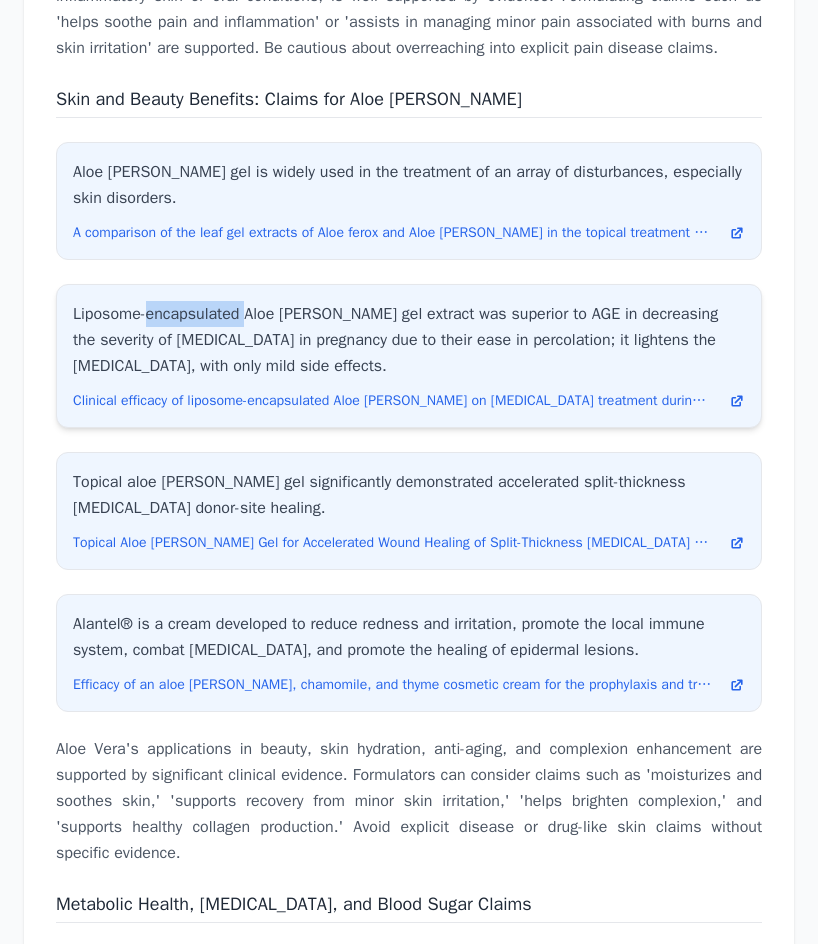 click on "Liposome-encapsulated Aloe [PERSON_NAME] gel extract was superior to AGE in decreasing the severity of [MEDICAL_DATA] in pregnancy due to their ease in percolation; it lightens the [MEDICAL_DATA], with only mild side effects." at bounding box center [409, 340] 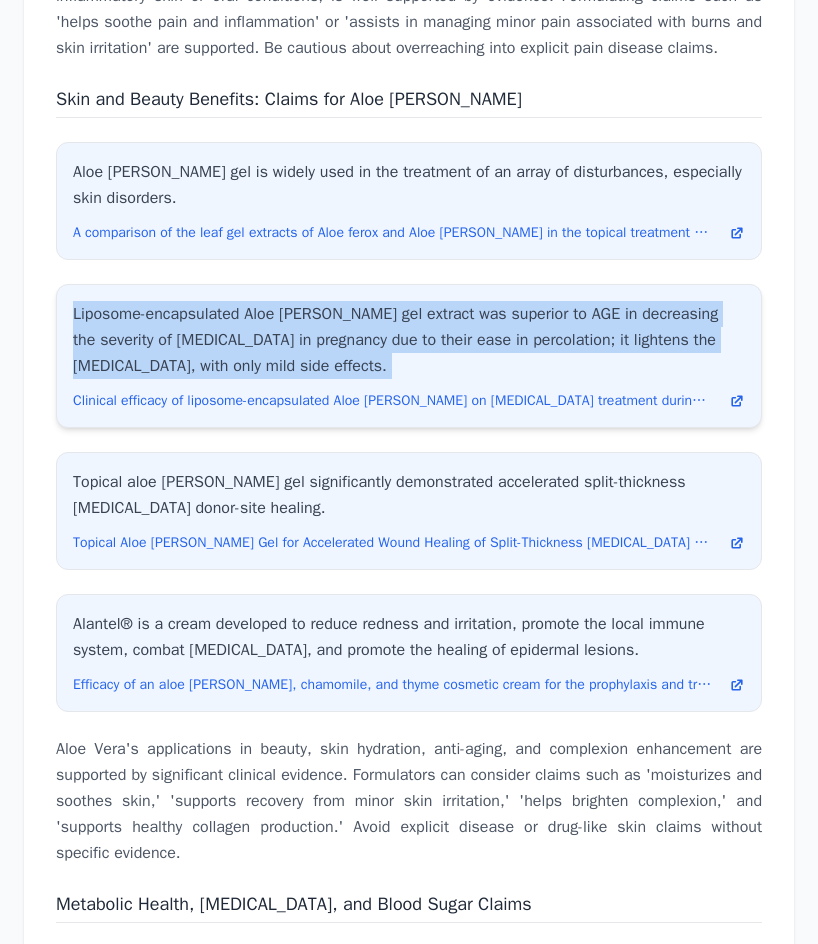 click on "Liposome-encapsulated Aloe [PERSON_NAME] gel extract was superior to AGE in decreasing the severity of [MEDICAL_DATA] in pregnancy due to their ease in percolation; it lightens the [MEDICAL_DATA], with only mild side effects." at bounding box center (409, 340) 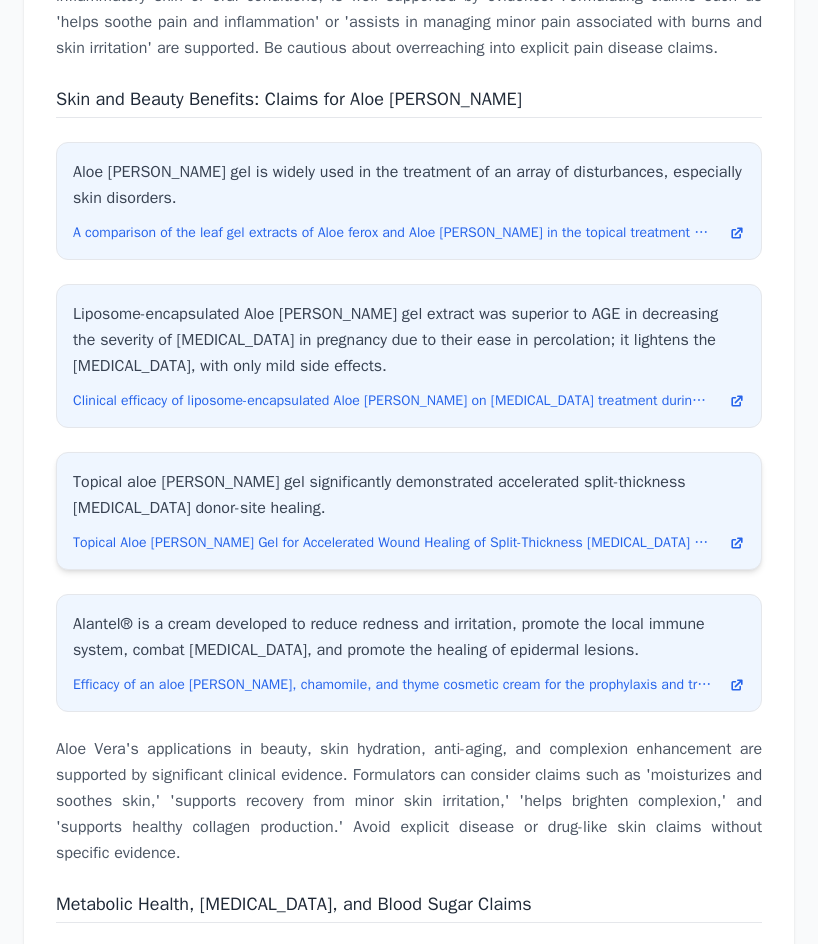 click on "Topical aloe [PERSON_NAME] gel significantly demonstrated accelerated split-thickness [MEDICAL_DATA] donor-site healing." at bounding box center [409, 495] 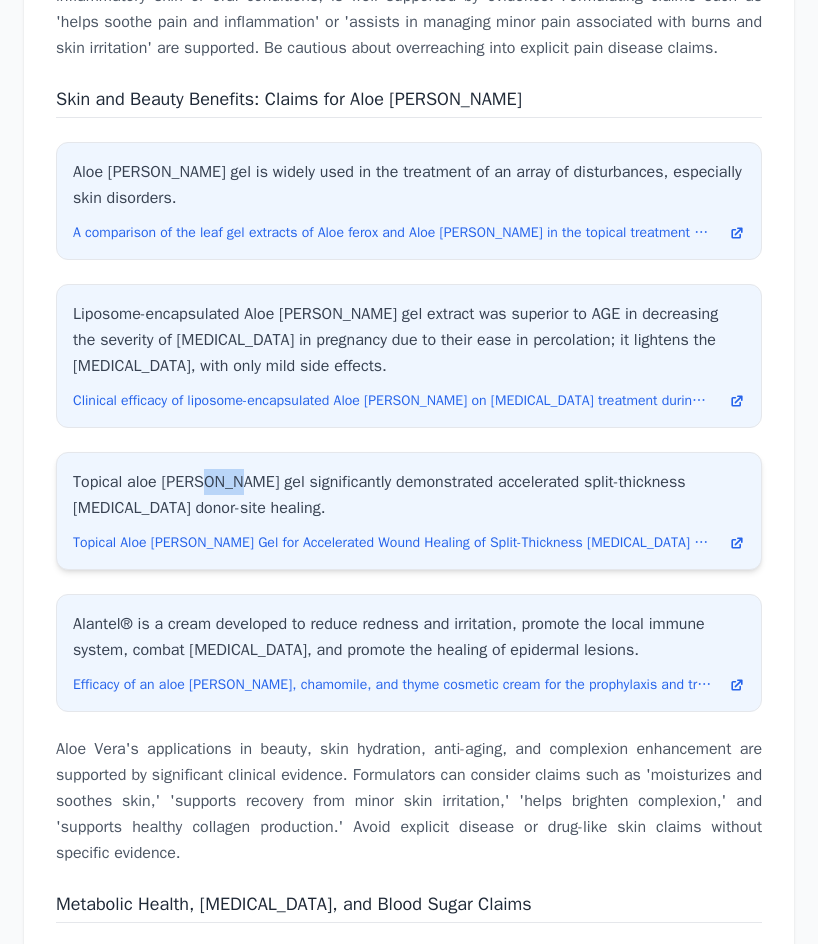 click on "Topical aloe [PERSON_NAME] gel significantly demonstrated accelerated split-thickness [MEDICAL_DATA] donor-site healing." at bounding box center [409, 495] 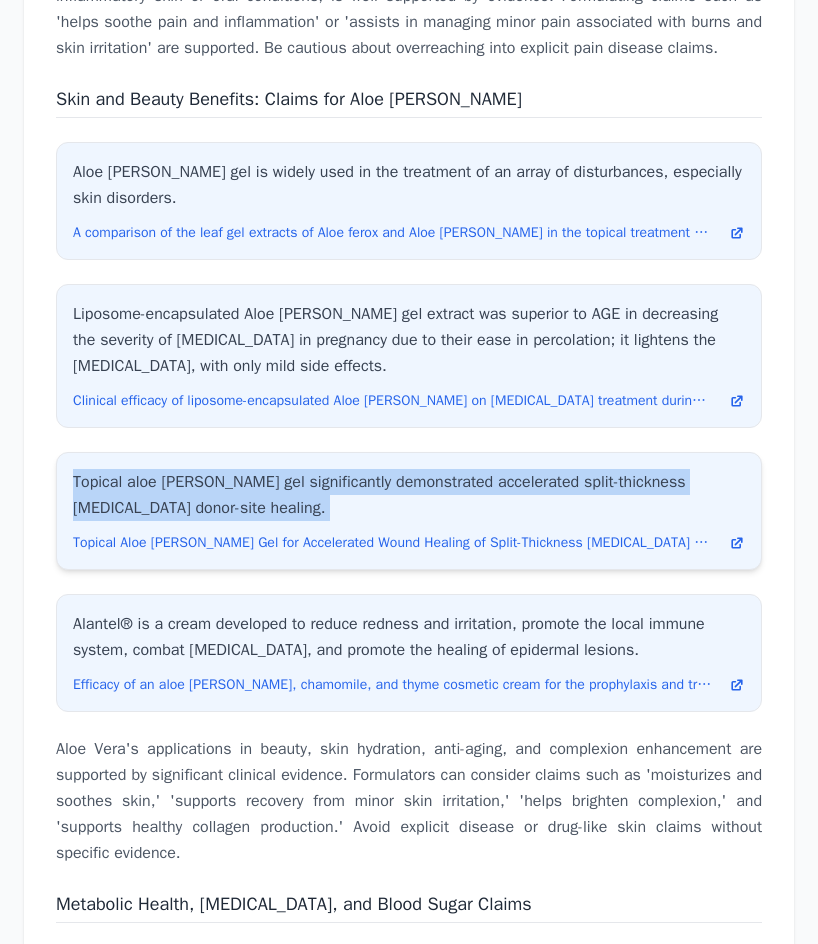 click on "Topical aloe [PERSON_NAME] gel significantly demonstrated accelerated split-thickness [MEDICAL_DATA] donor-site healing." at bounding box center (409, 495) 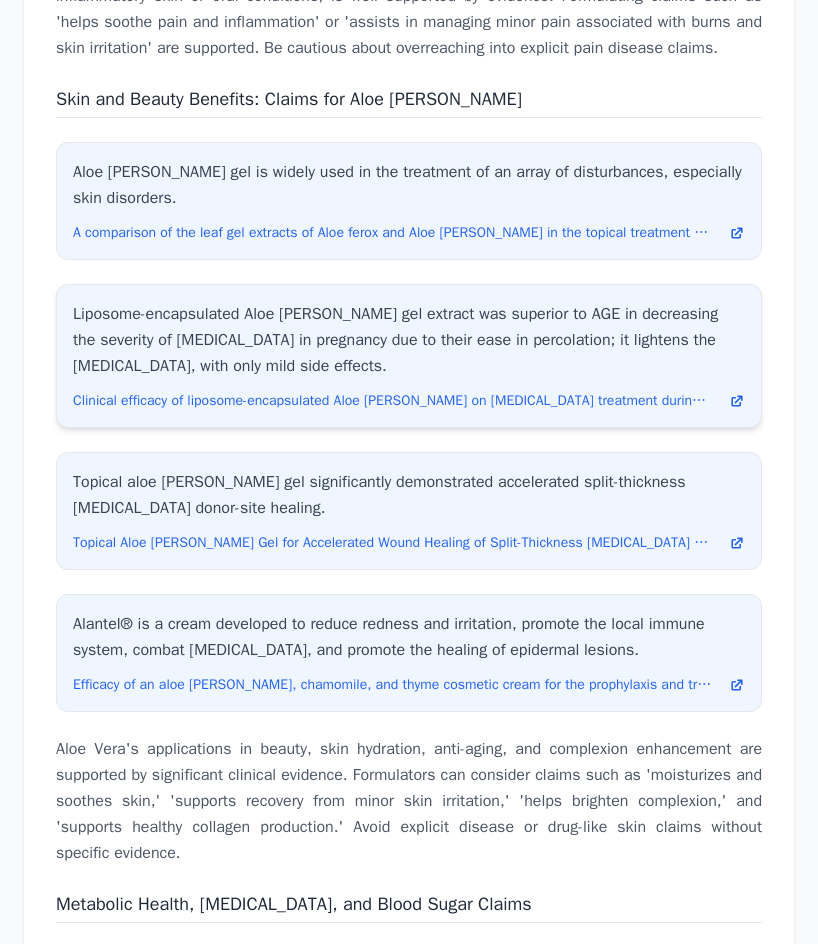 click on "Liposome-encapsulated Aloe [PERSON_NAME] gel extract was superior to AGE in decreasing the severity of [MEDICAL_DATA] in pregnancy due to their ease in percolation; it lightens the [MEDICAL_DATA], with only mild side effects." at bounding box center [409, 340] 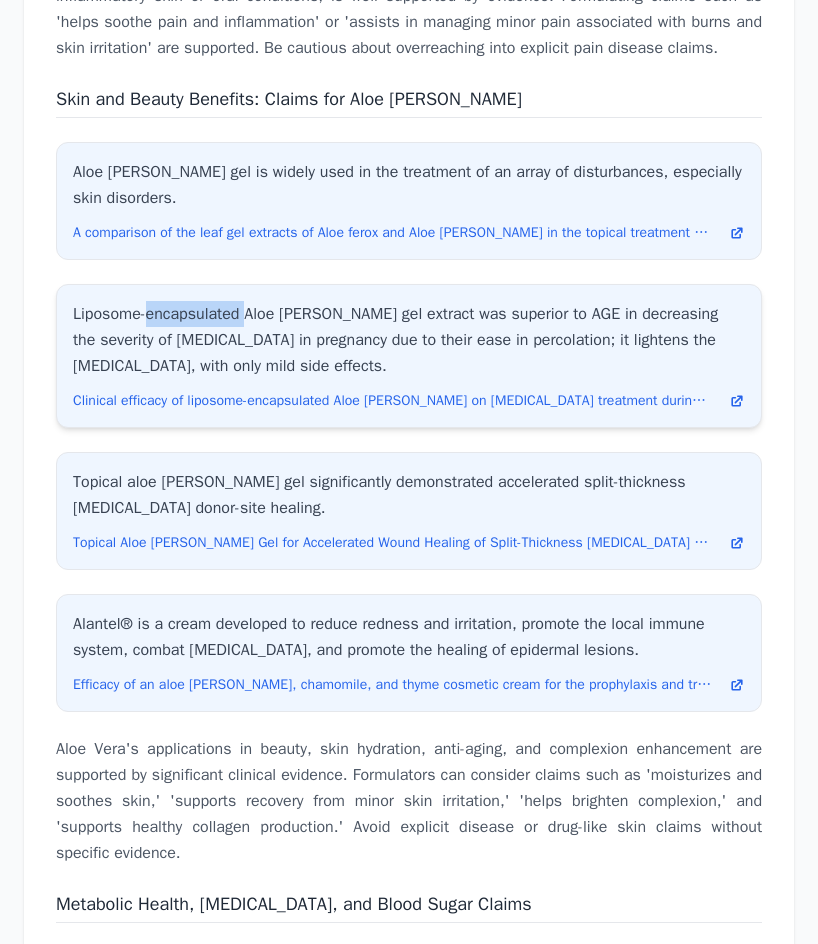 click on "Liposome-encapsulated Aloe [PERSON_NAME] gel extract was superior to AGE in decreasing the severity of [MEDICAL_DATA] in pregnancy due to their ease in percolation; it lightens the [MEDICAL_DATA], with only mild side effects." at bounding box center [409, 340] 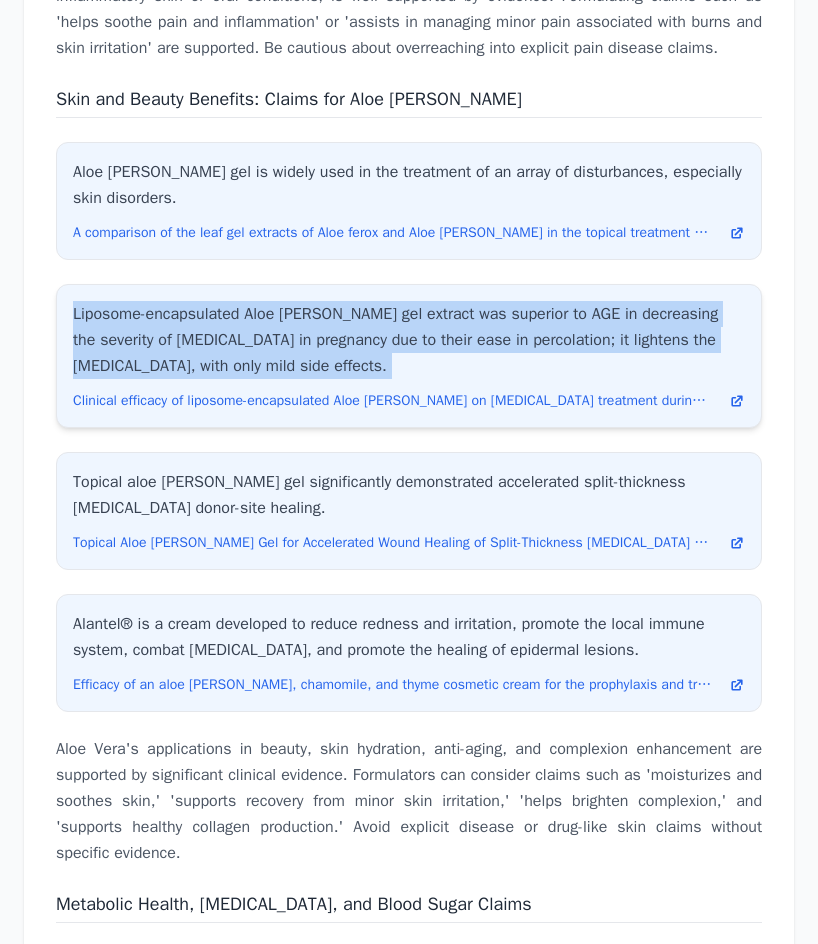 click on "Liposome-encapsulated Aloe [PERSON_NAME] gel extract was superior to AGE in decreasing the severity of [MEDICAL_DATA] in pregnancy due to their ease in percolation; it lightens the [MEDICAL_DATA], with only mild side effects." at bounding box center (409, 340) 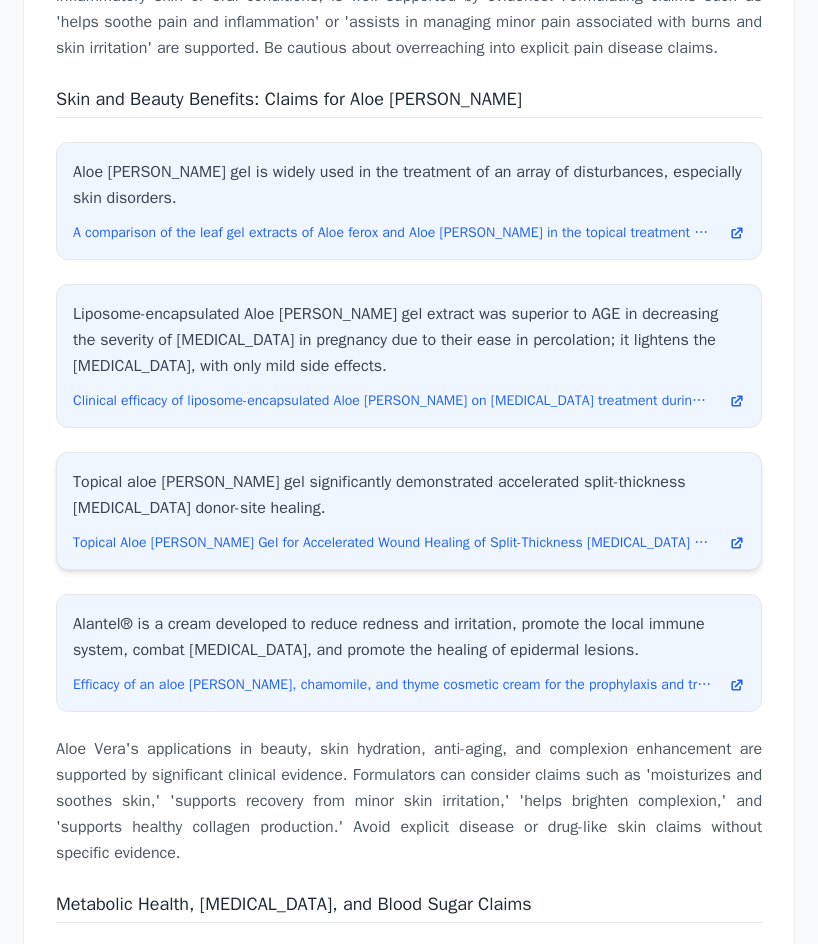 click on "Topical aloe [PERSON_NAME] gel significantly demonstrated accelerated split-thickness [MEDICAL_DATA] donor-site healing." at bounding box center [409, 495] 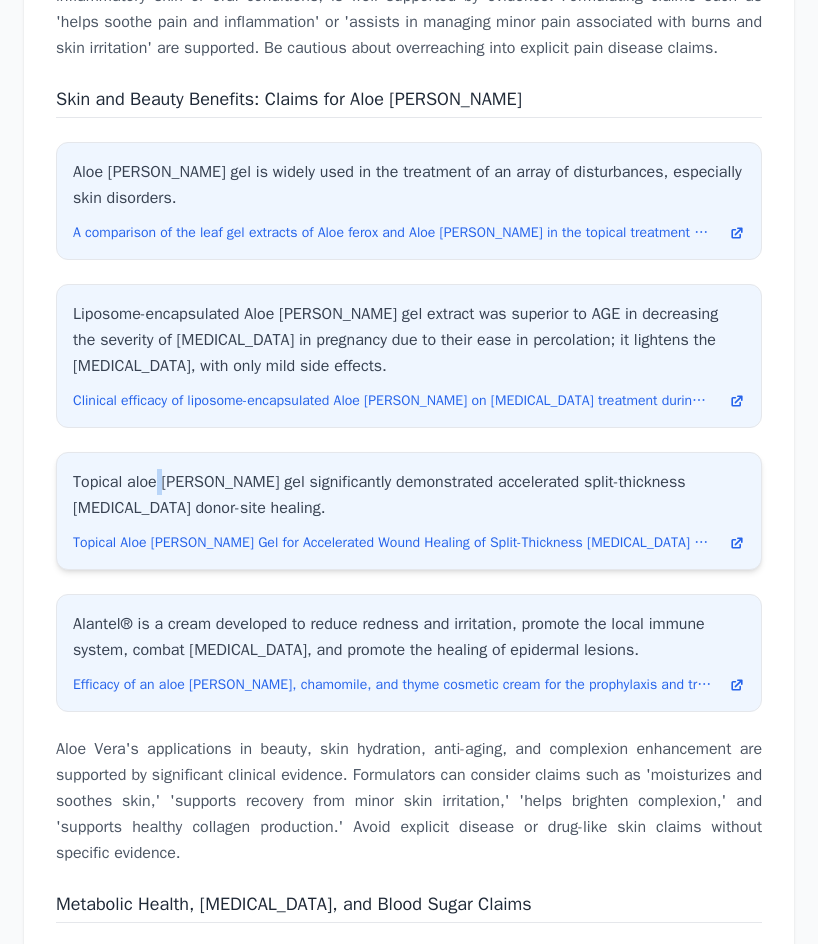 click on "Topical aloe [PERSON_NAME] gel significantly demonstrated accelerated split-thickness [MEDICAL_DATA] donor-site healing." at bounding box center [409, 495] 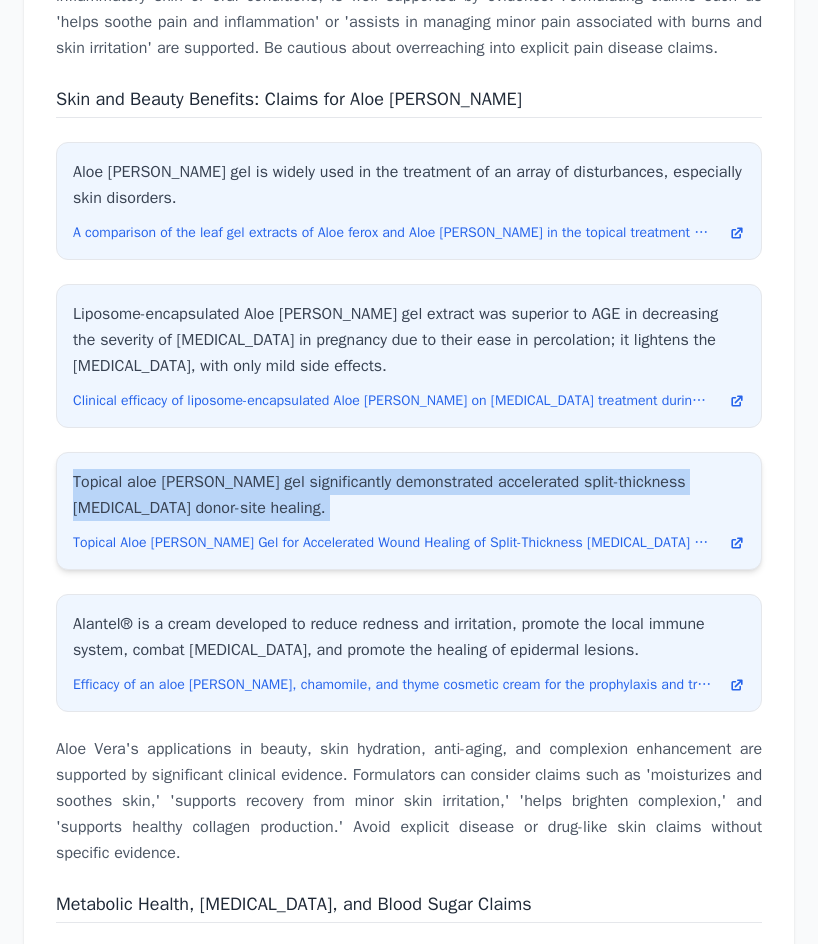 click on "Topical aloe [PERSON_NAME] gel significantly demonstrated accelerated split-thickness [MEDICAL_DATA] donor-site healing." at bounding box center (409, 495) 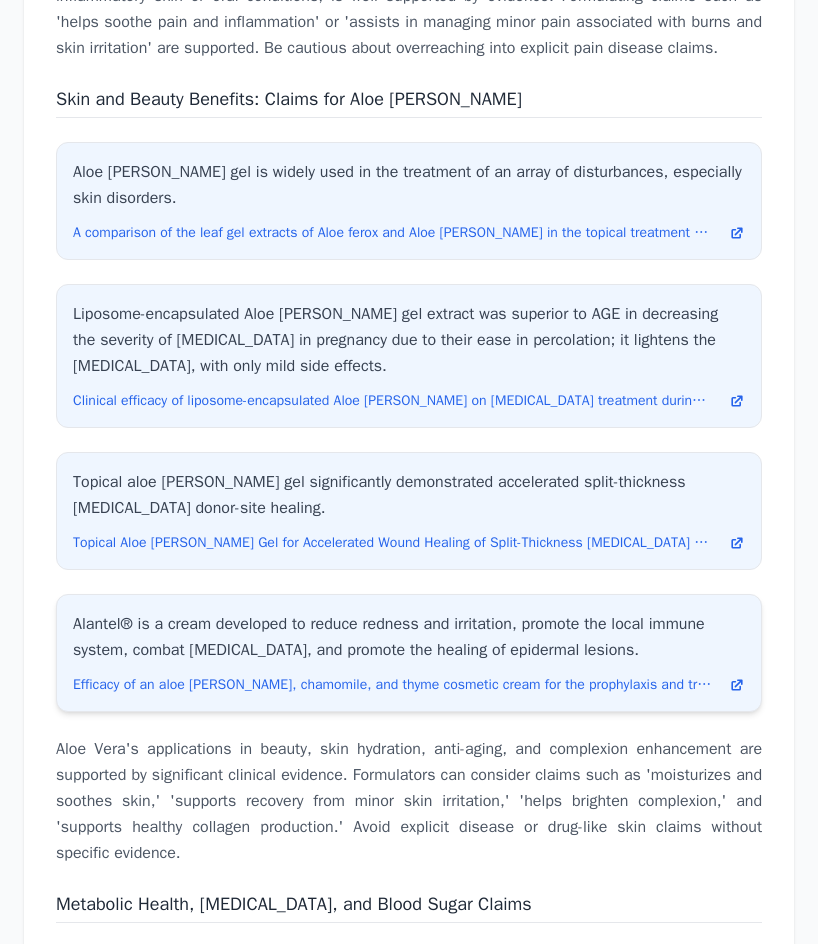 click on "Alantel® is a cream developed to reduce redness and irritation, promote the local immune system, combat [MEDICAL_DATA], and promote the healing of epidermal lesions." at bounding box center [409, 637] 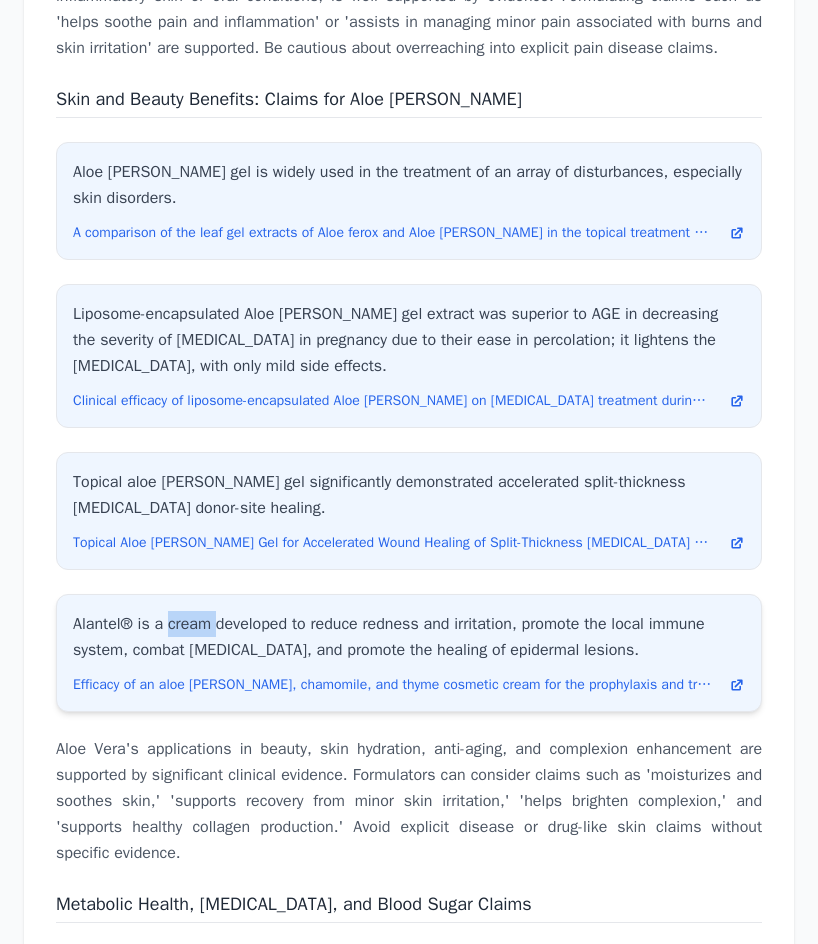click on "Alantel® is a cream developed to reduce redness and irritation, promote the local immune system, combat [MEDICAL_DATA], and promote the healing of epidermal lesions." at bounding box center (409, 637) 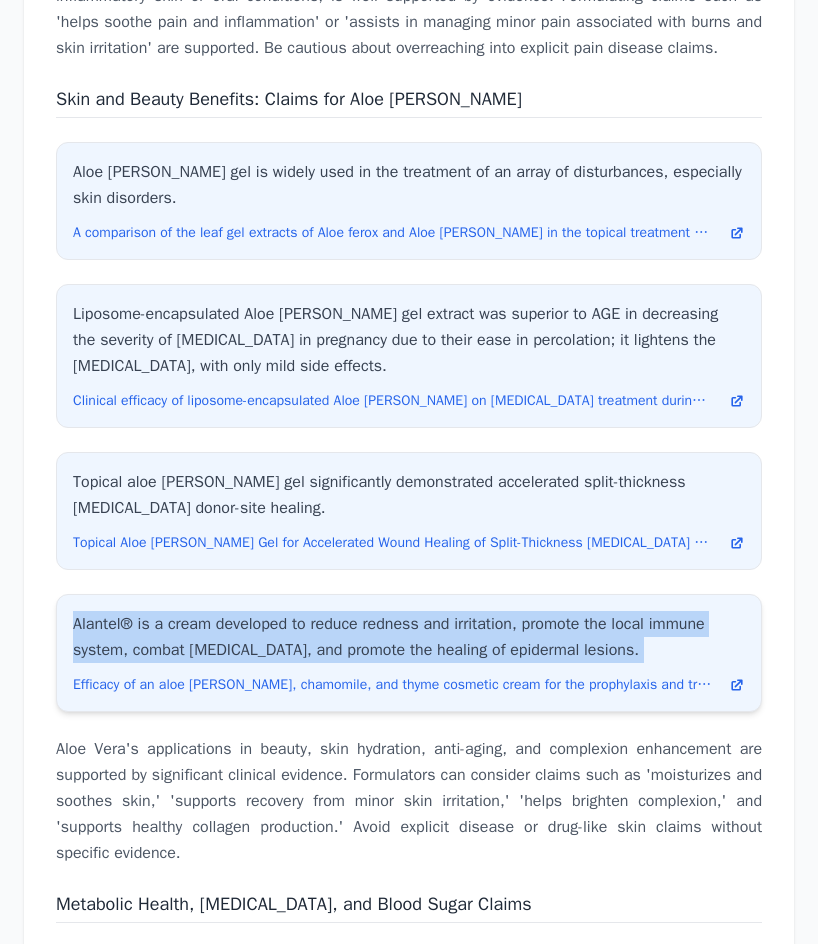 click on "Alantel® is a cream developed to reduce redness and irritation, promote the local immune system, combat [MEDICAL_DATA], and promote the healing of epidermal lesions." at bounding box center [409, 637] 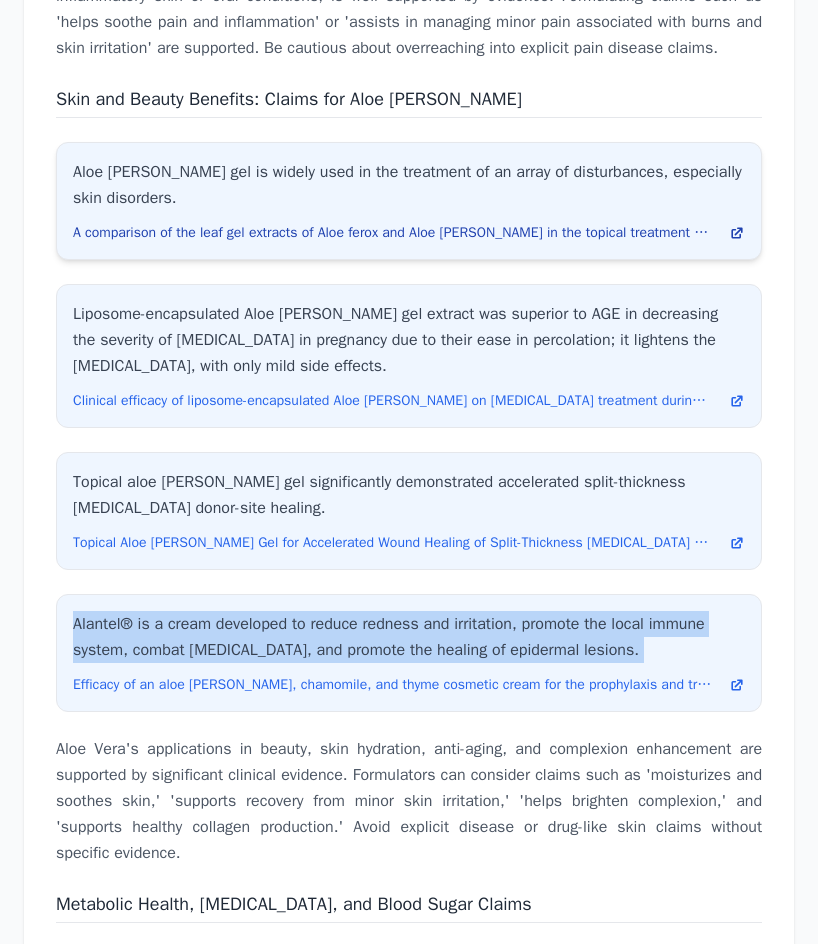 click on "A comparison of the leaf gel extracts of Aloe ferox and Aloe [PERSON_NAME] in the topical treatment of [MEDICAL_DATA] in Balb/c mice." at bounding box center (393, 233) 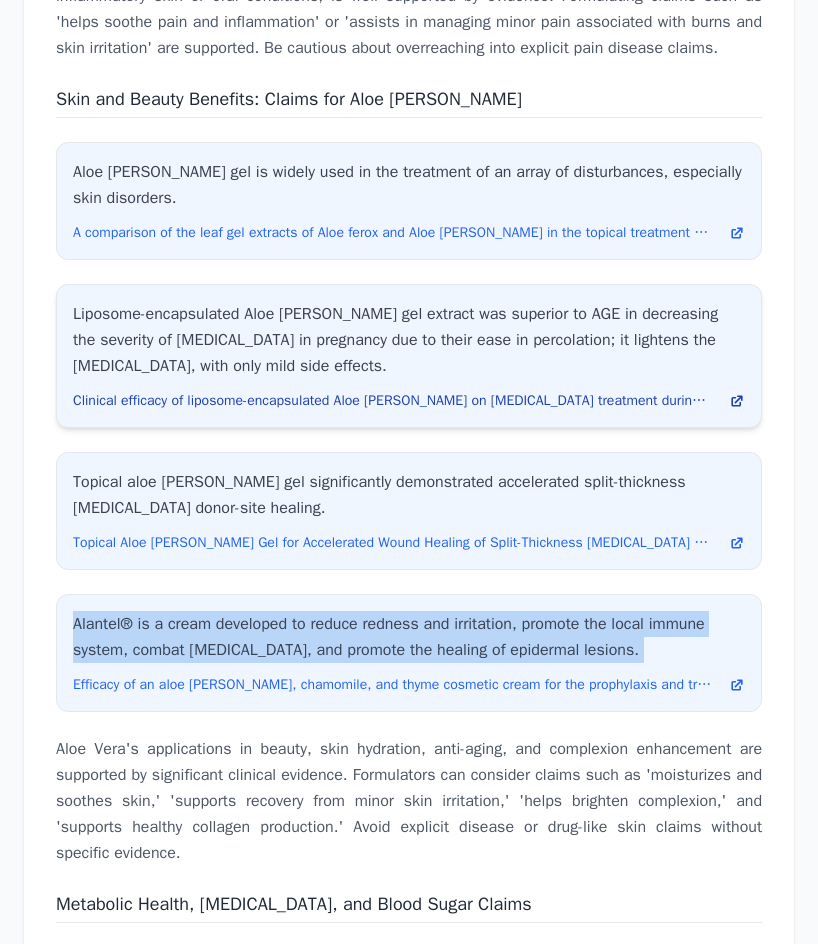 click on "Clinical efficacy of liposome-encapsulated Aloe [PERSON_NAME] on [MEDICAL_DATA] treatment during pregnancy." at bounding box center (393, 401) 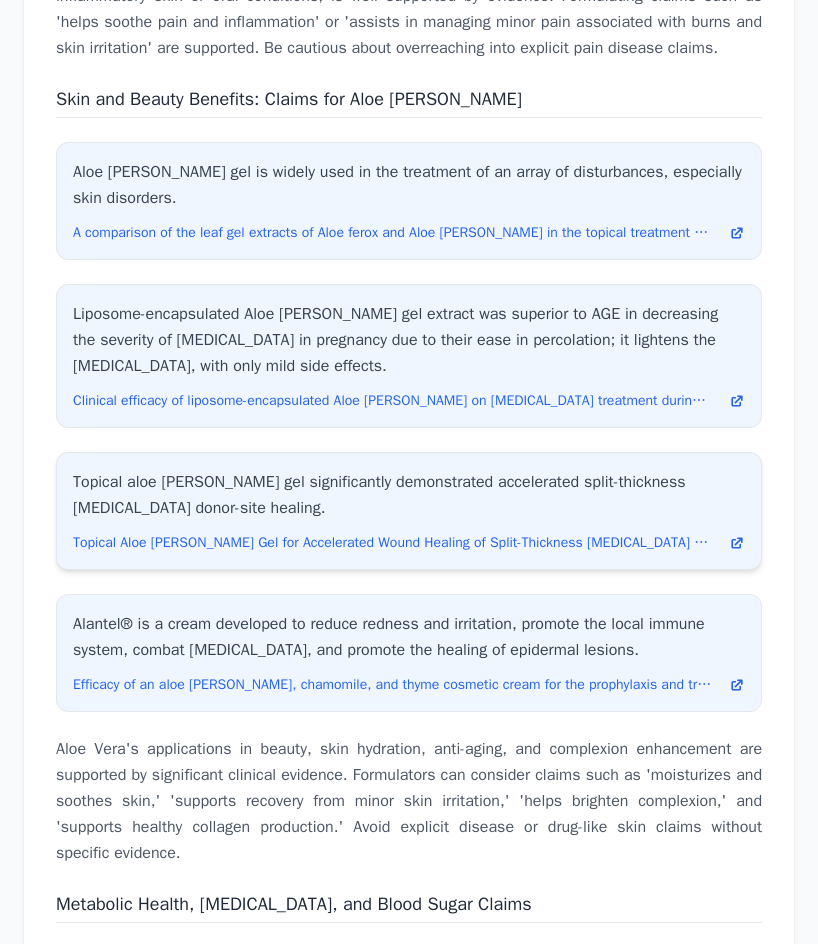 click on "Topical aloe [PERSON_NAME] gel significantly demonstrated accelerated split-thickness [MEDICAL_DATA] donor-site healing. Topical Aloe [PERSON_NAME] Gel for Accelerated Wound Healing of Split-Thickness [MEDICAL_DATA] Donor Sites: A Double-Blind, Randomized, Controlled Trial and Systematic Review." at bounding box center (409, 511) 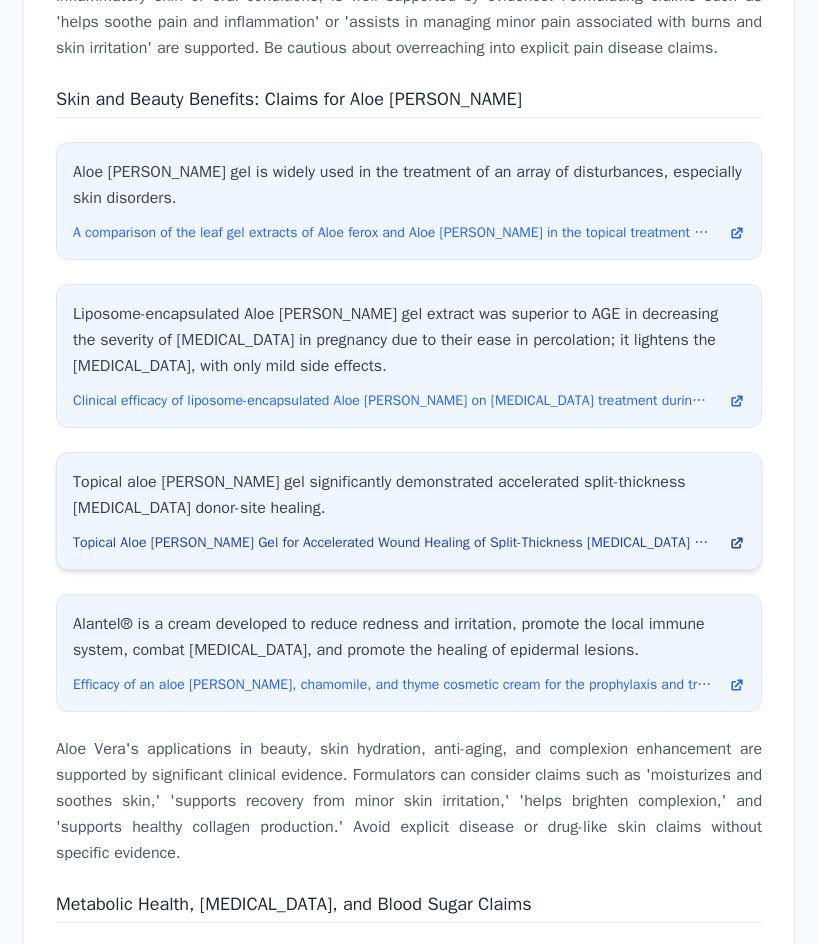 click on "Topical Aloe [PERSON_NAME] Gel for Accelerated Wound Healing of Split-Thickness [MEDICAL_DATA] Donor Sites: A Double-Blind, Randomized, Controlled Trial and Systematic Review." at bounding box center (393, 543) 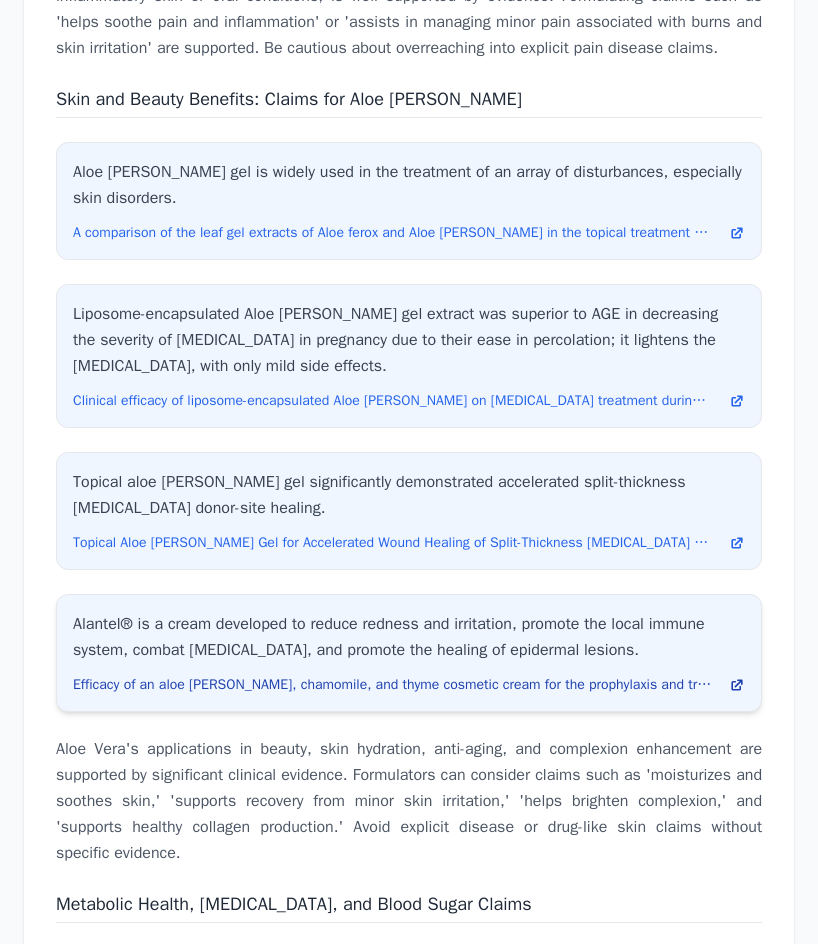 click on "Efficacy of an aloe [PERSON_NAME], chamomile, and thyme cosmetic cream for the prophylaxis and treatment of mild dermatitis induced by [MEDICAL_DATA] in [MEDICAL_DATA] patients: a controlled clinical trial (Alantel Trials)." at bounding box center (393, 685) 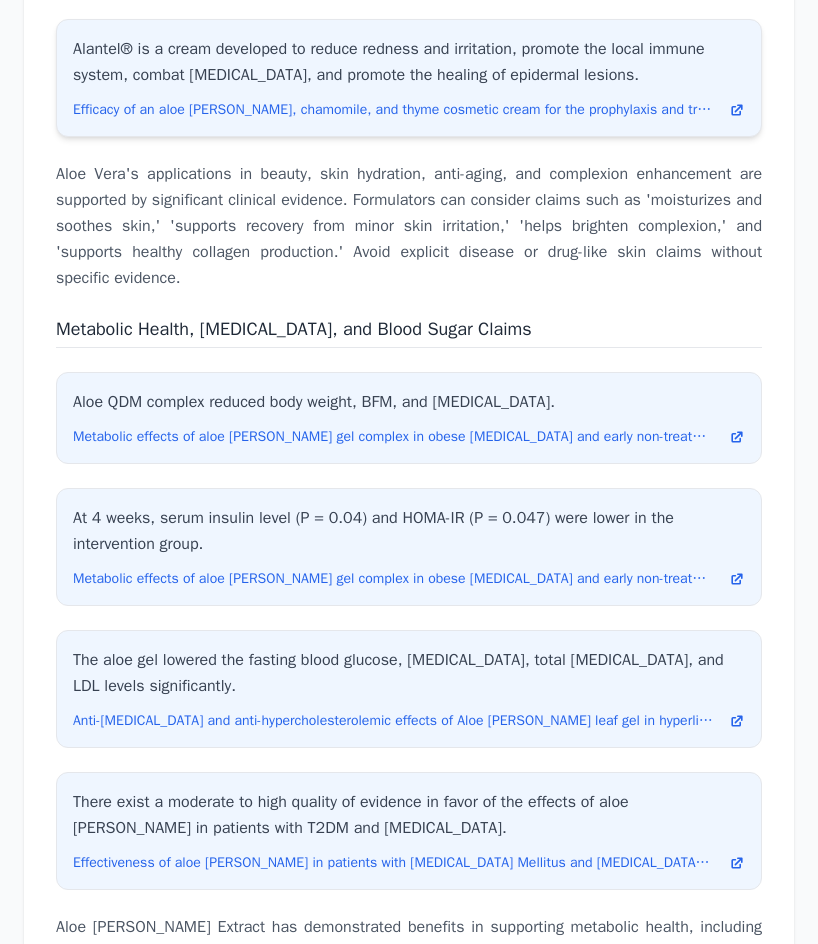 scroll, scrollTop: 7144, scrollLeft: 0, axis: vertical 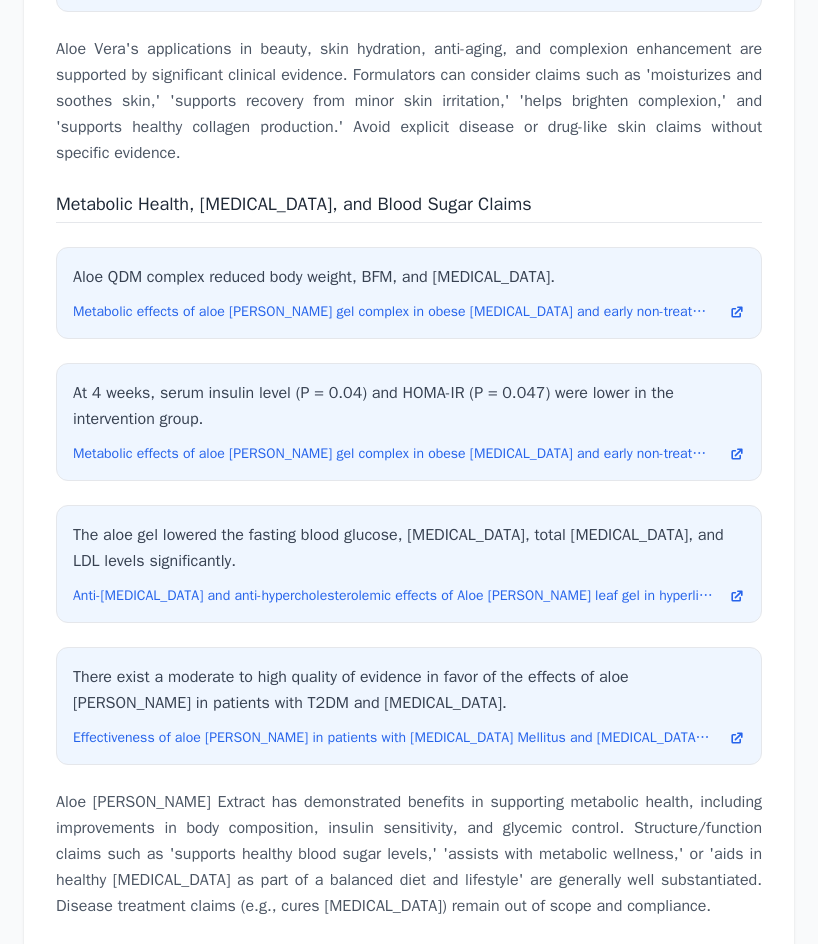 click on "Metabolic Health, [MEDICAL_DATA], and Blood Sugar Claims" at bounding box center [409, 206] 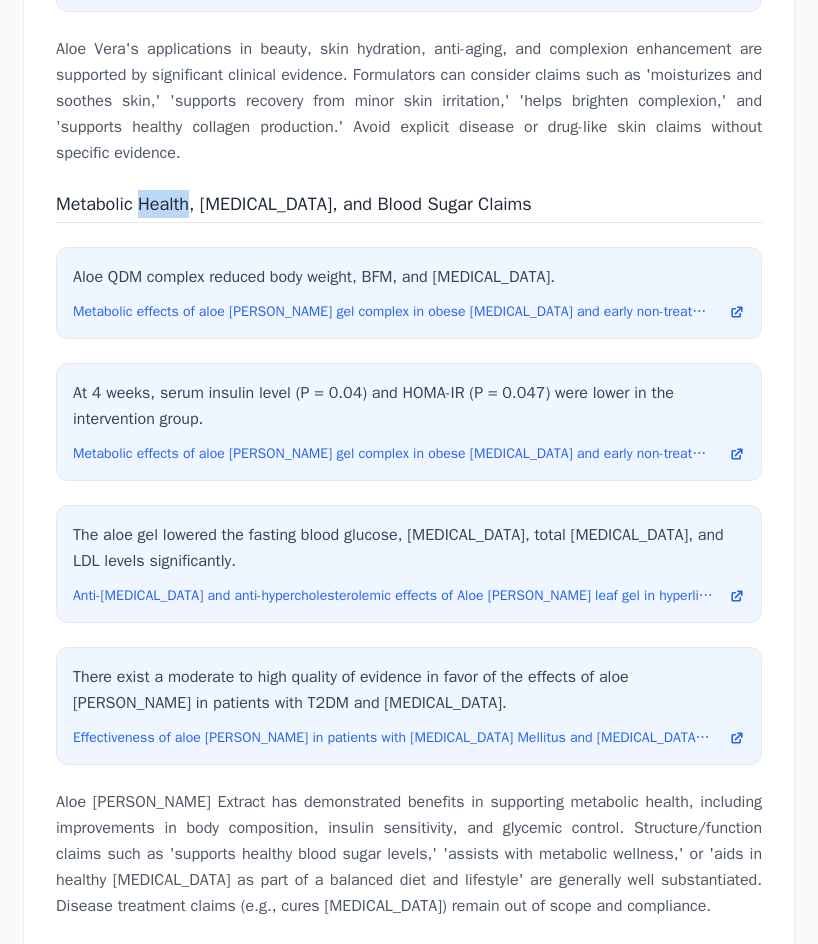 click on "Metabolic Health, [MEDICAL_DATA], and Blood Sugar Claims" at bounding box center (294, 204) 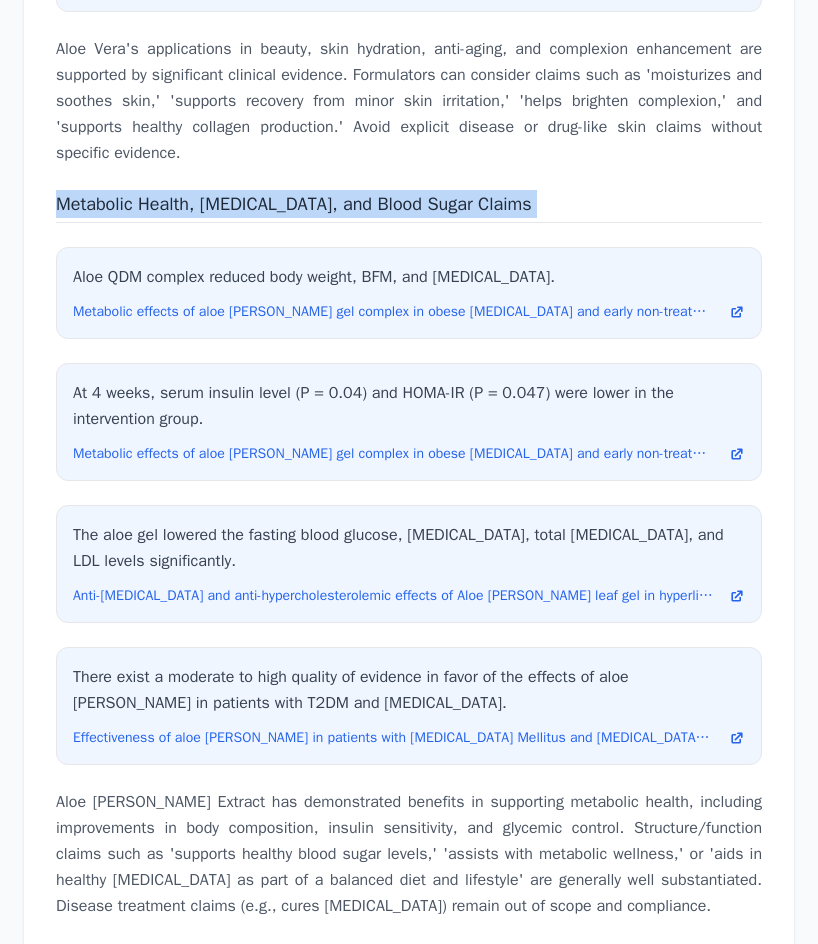 click on "Metabolic Health, [MEDICAL_DATA], and Blood Sugar Claims" at bounding box center [294, 204] 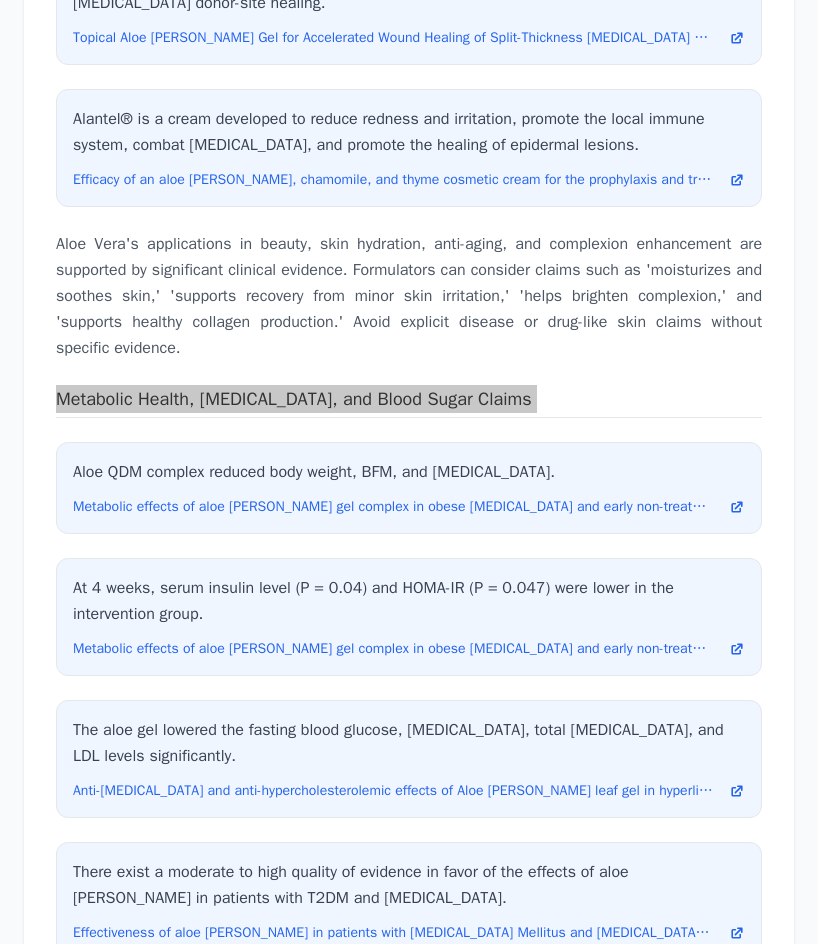 scroll, scrollTop: 6944, scrollLeft: 0, axis: vertical 